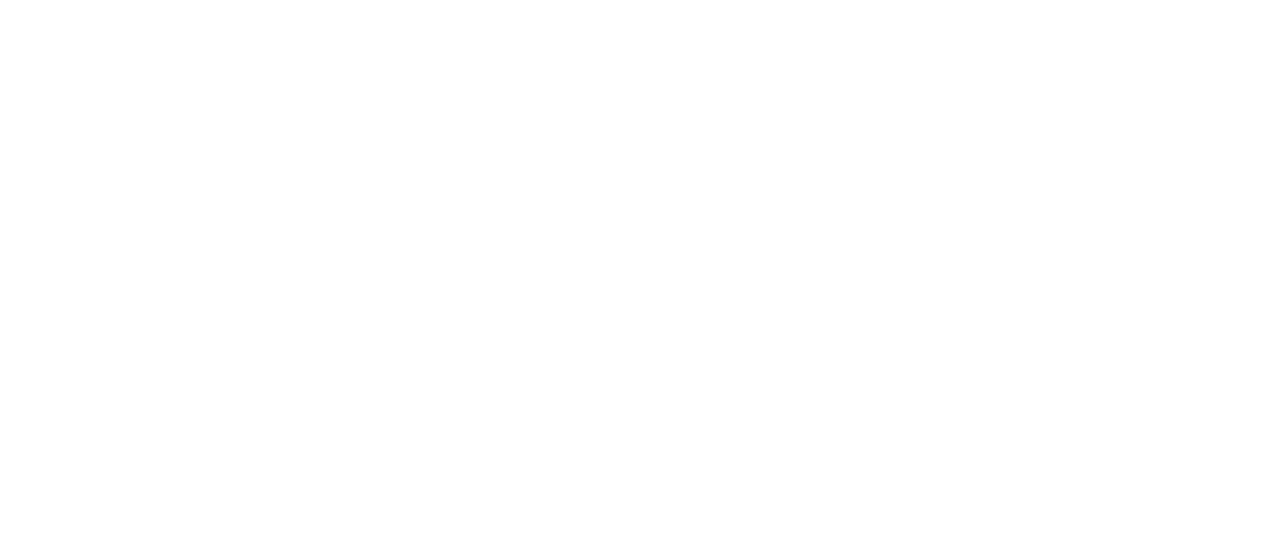 scroll, scrollTop: 0, scrollLeft: 0, axis: both 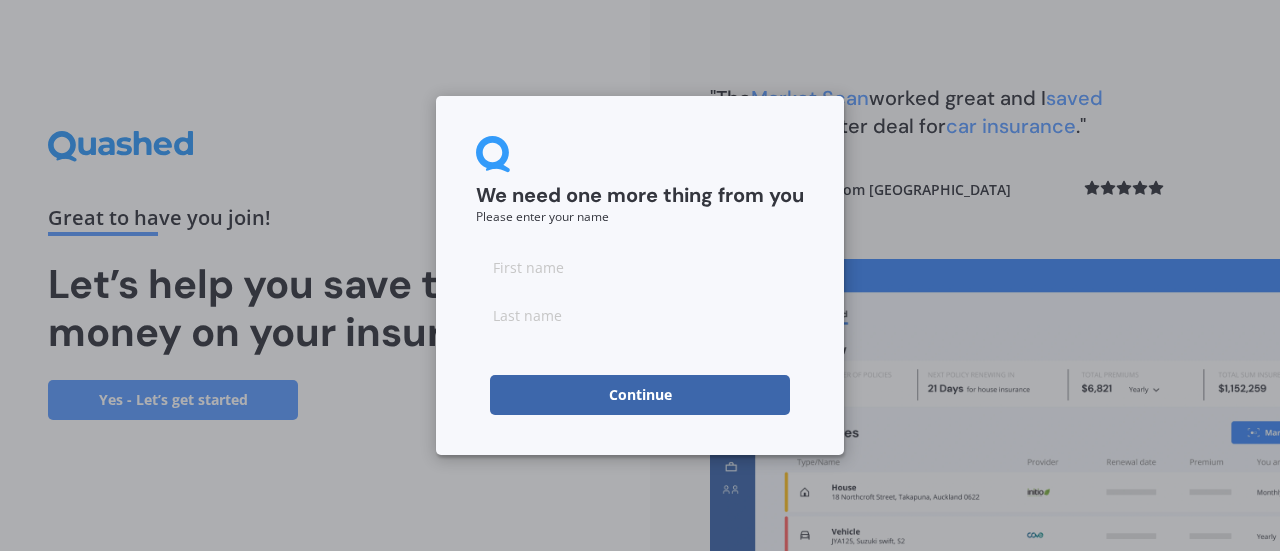 click at bounding box center [640, 267] 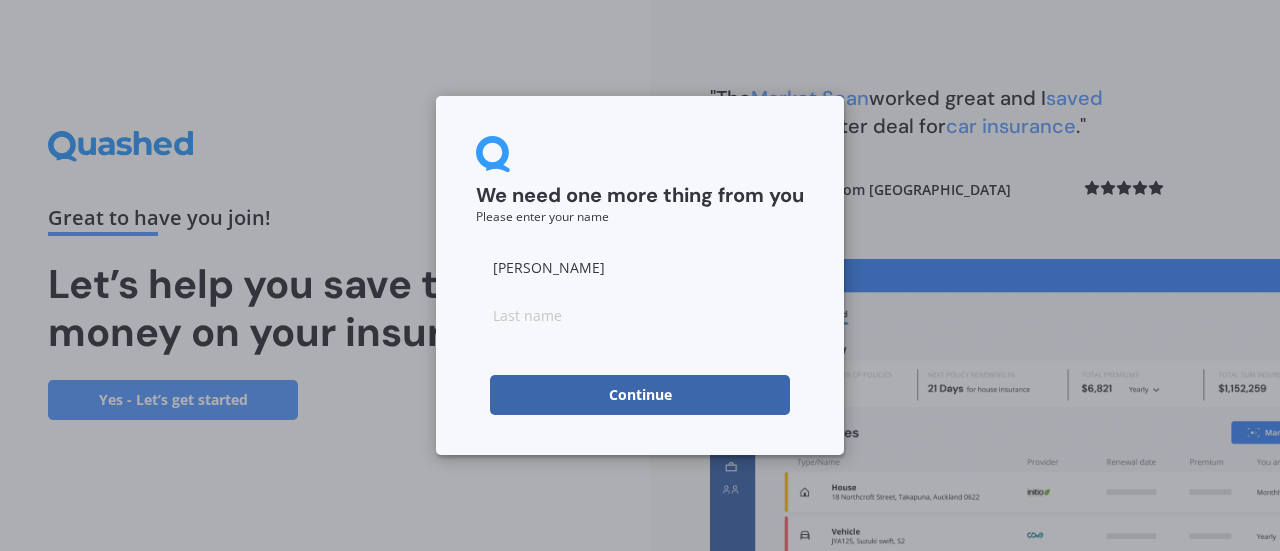 type on "Chris" 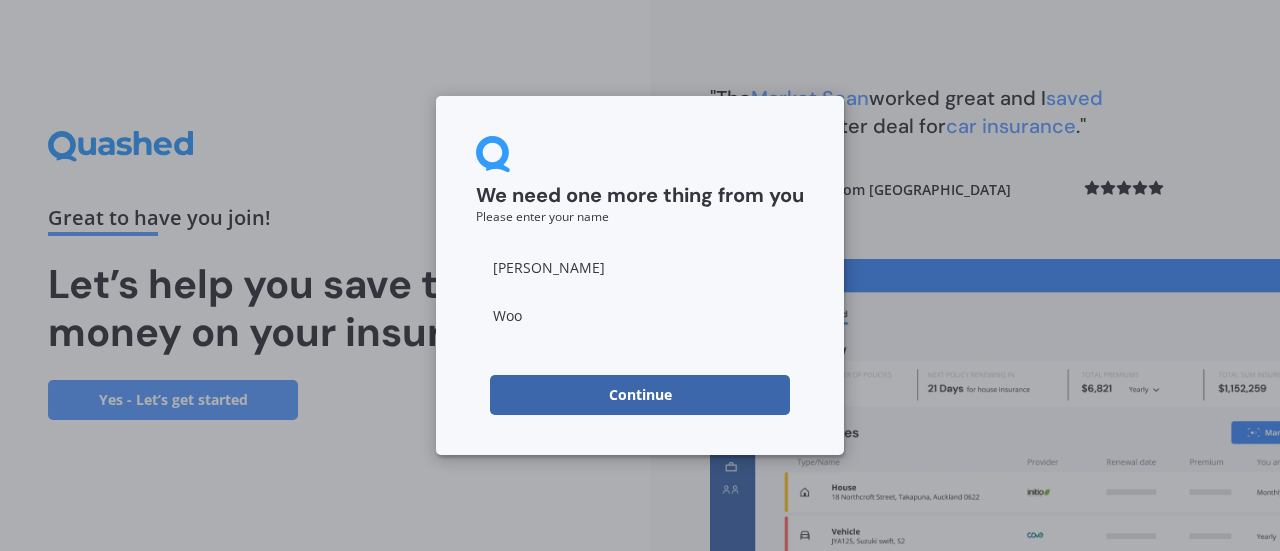 type on "Woo" 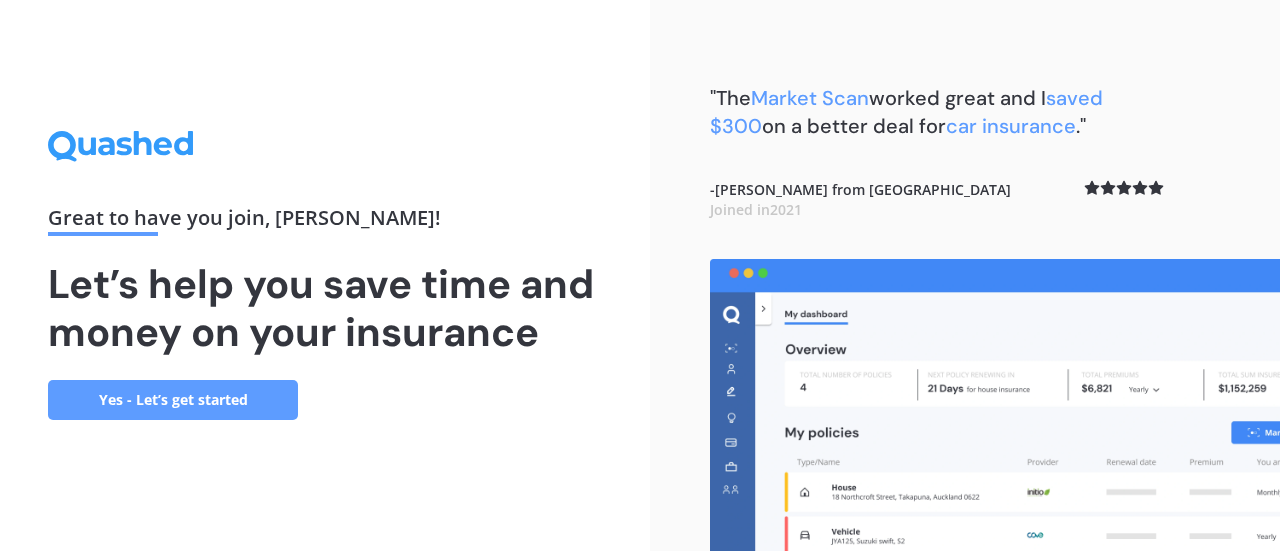 click on "Yes - Let’s get started" at bounding box center [173, 400] 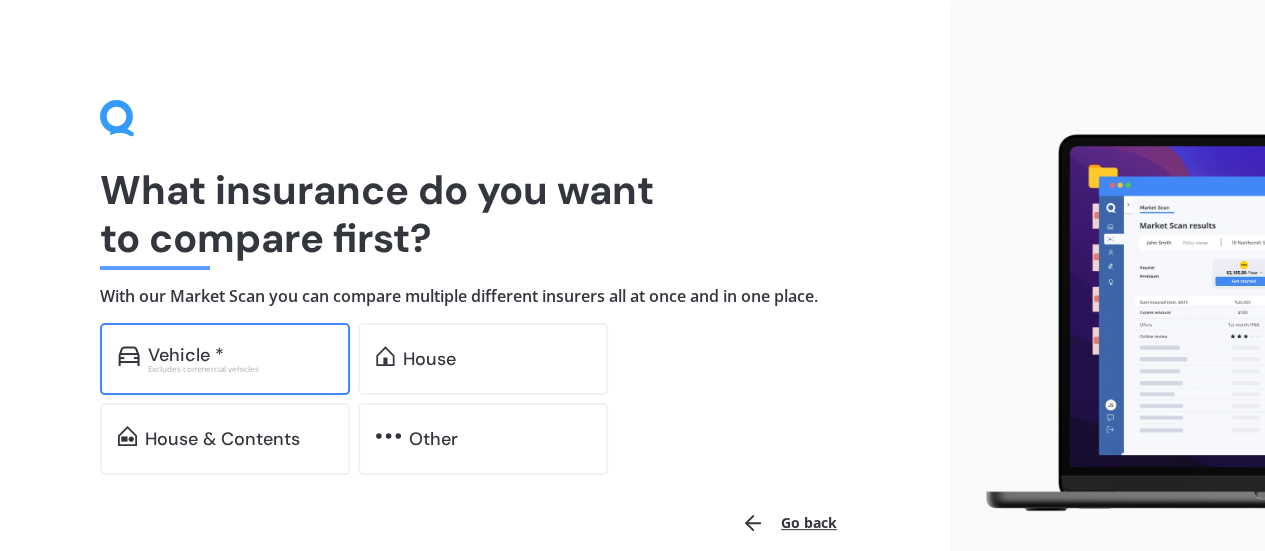 click on "Vehicle *" at bounding box center (240, 355) 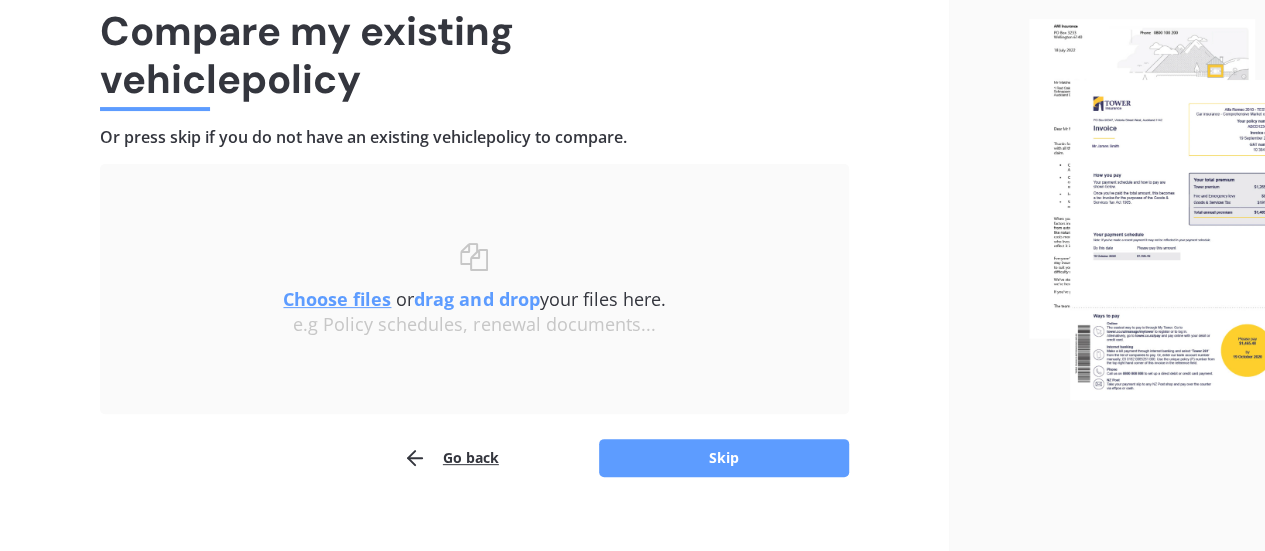 scroll, scrollTop: 185, scrollLeft: 0, axis: vertical 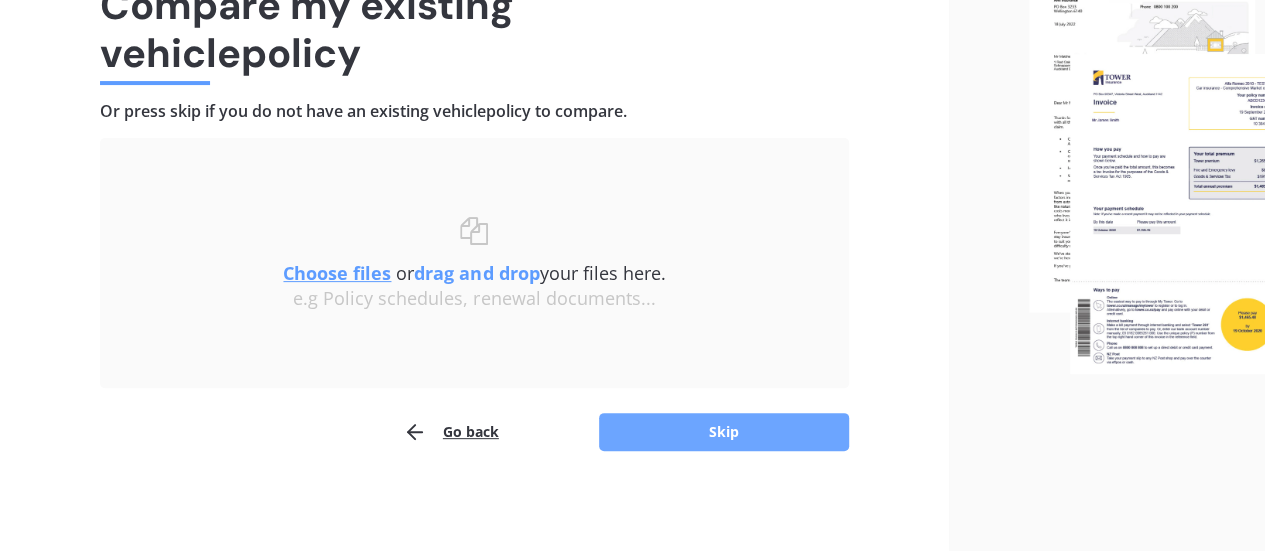 click on "Skip" at bounding box center (724, 432) 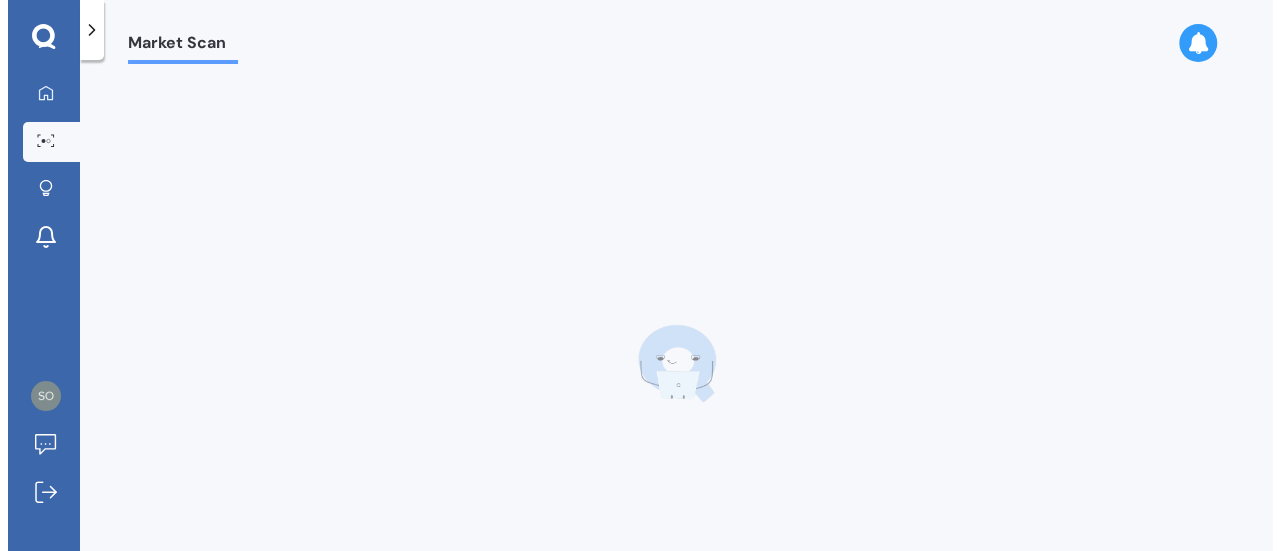scroll, scrollTop: 0, scrollLeft: 0, axis: both 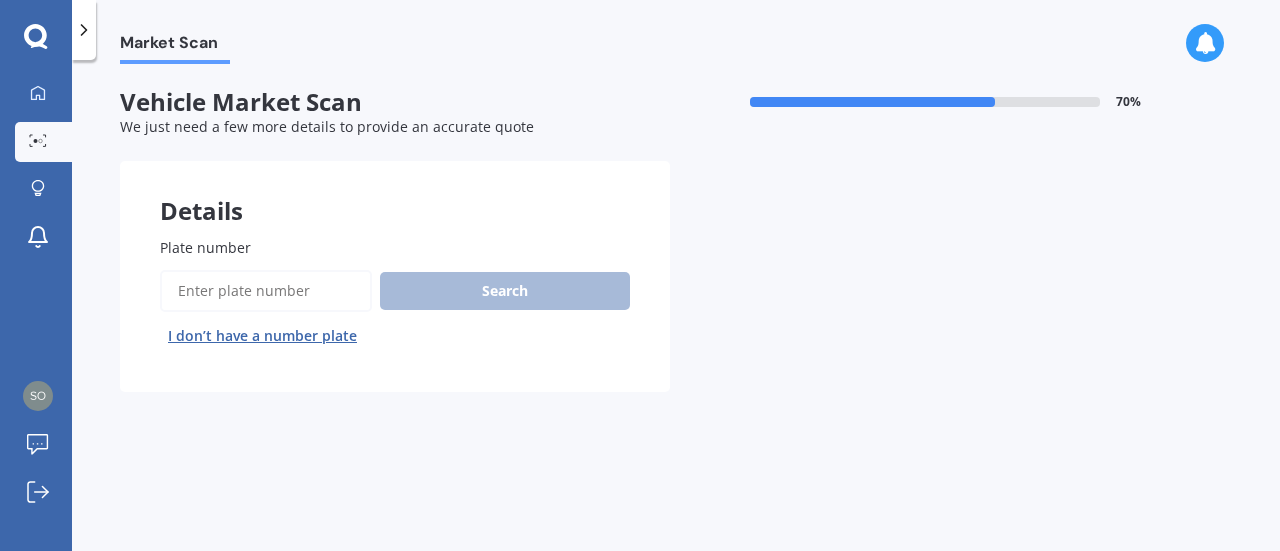 click on "Plate number" at bounding box center (266, 291) 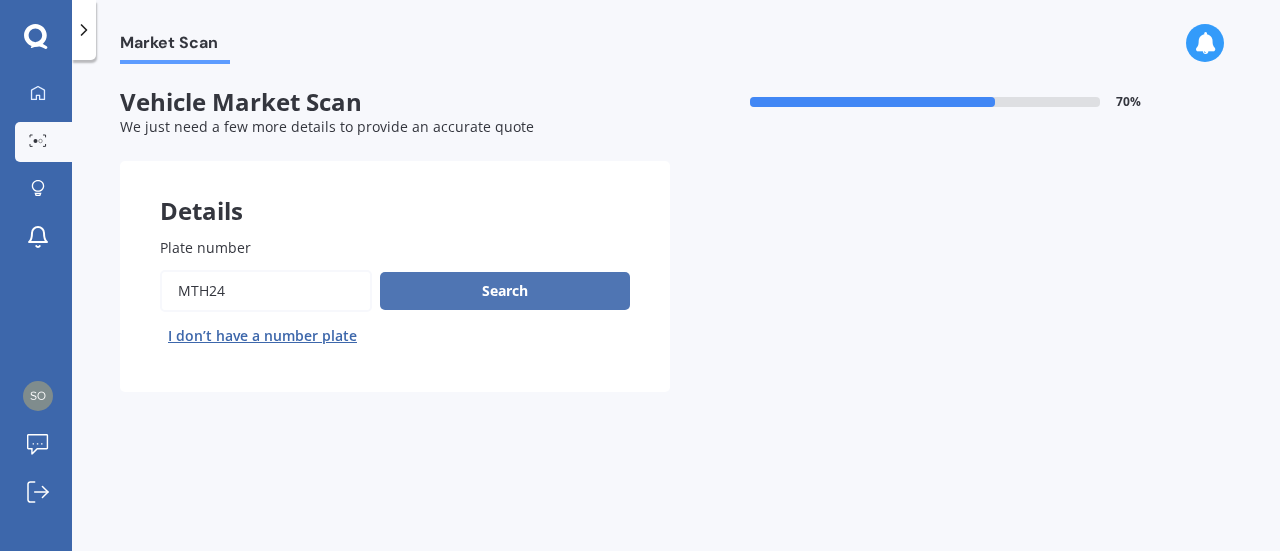 type on "MTH24" 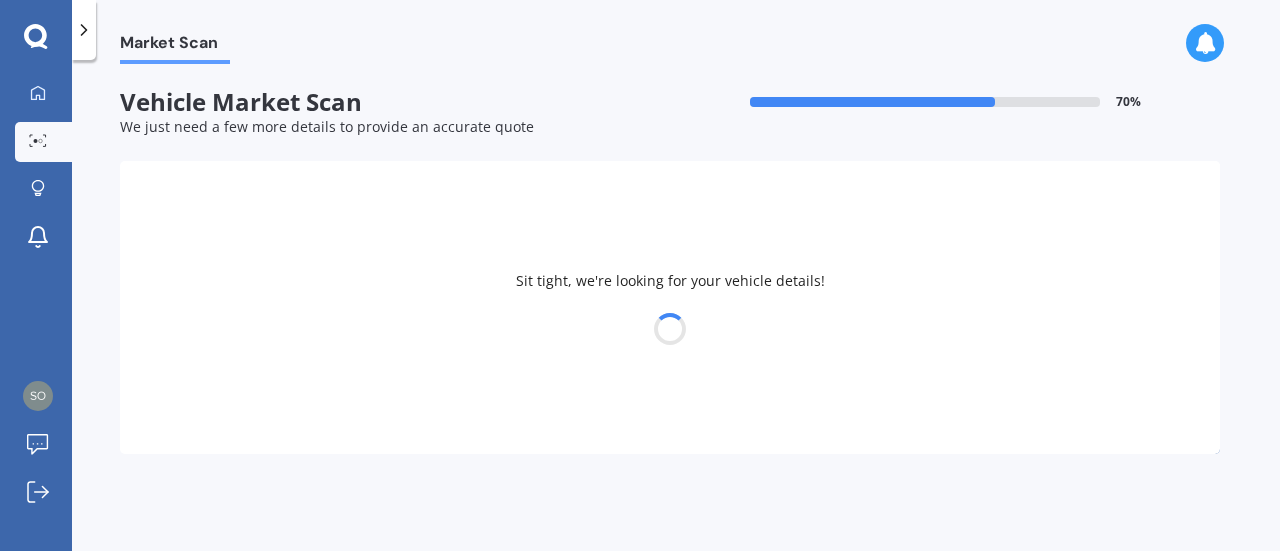 select on "HOLDEN" 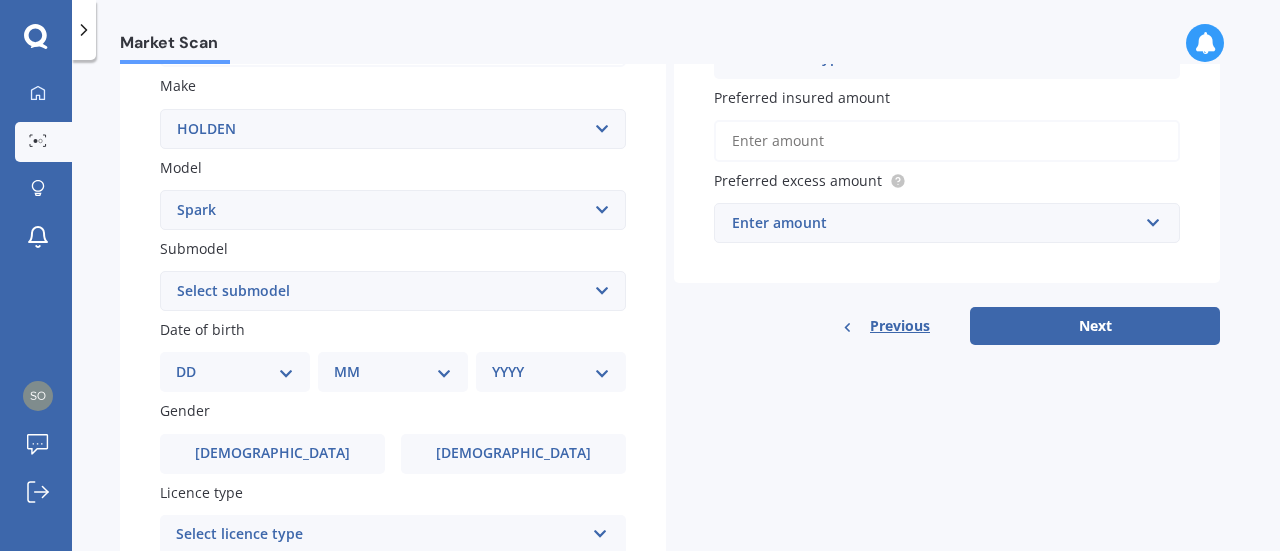 scroll, scrollTop: 369, scrollLeft: 0, axis: vertical 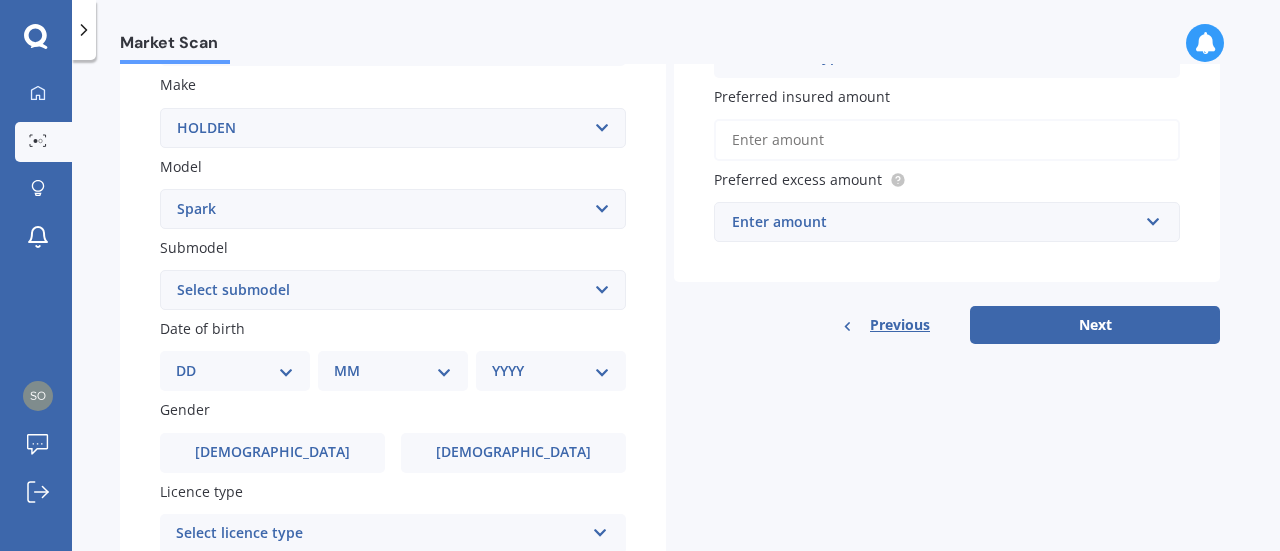 click on "Select submodel (All other) EV LS 1.4 LT" at bounding box center [393, 290] 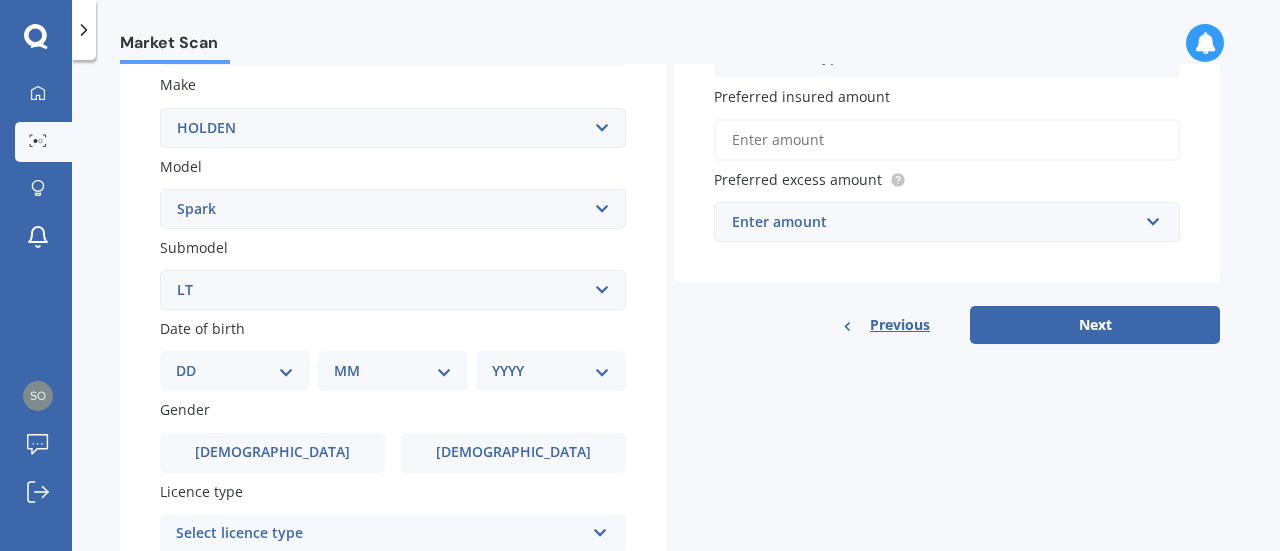 click on "Select submodel (All other) EV LS 1.4 LT" at bounding box center [393, 290] 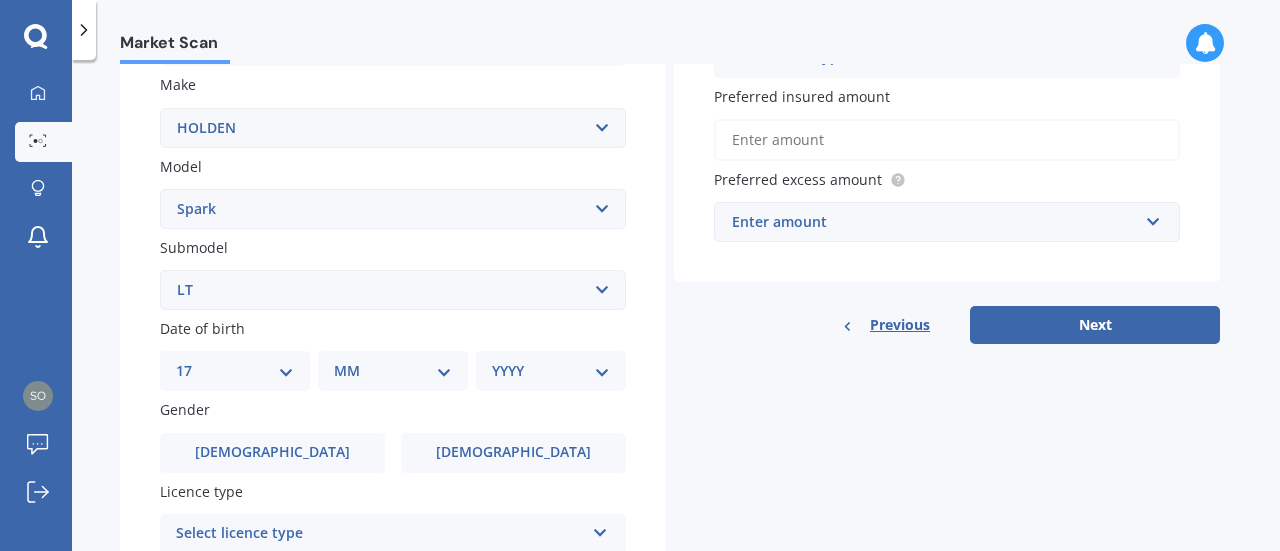 click on "DD 01 02 03 04 05 06 07 08 09 10 11 12 13 14 15 16 17 18 19 20 21 22 23 24 25 26 27 28 29 30 31" at bounding box center (235, 371) 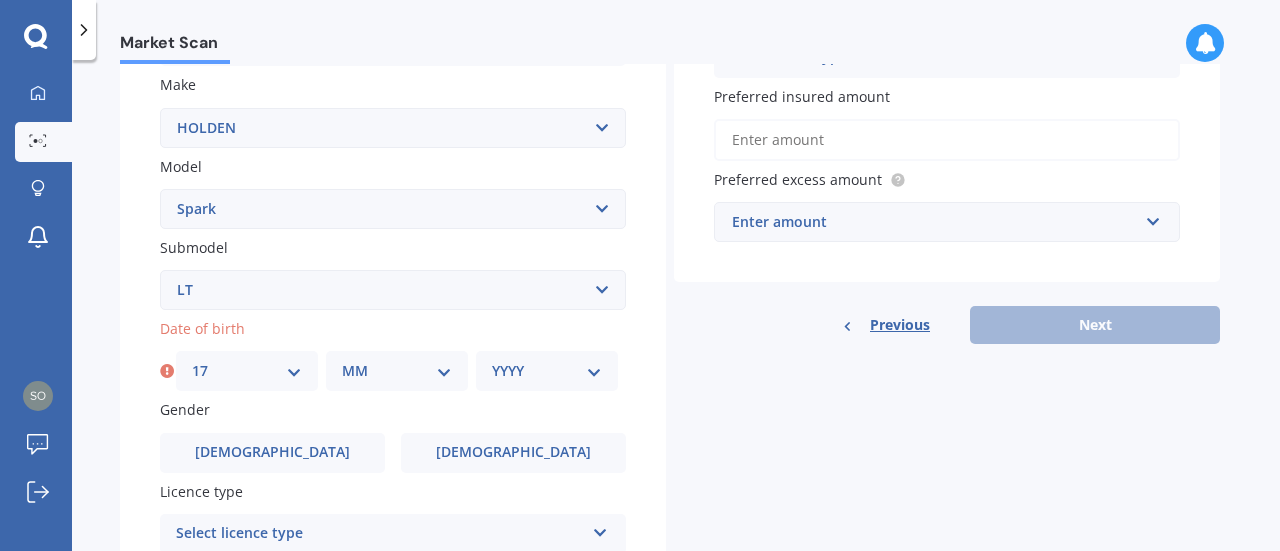 click on "MM 01 02 03 04 05 06 07 08 09 10 11 12" at bounding box center (397, 371) 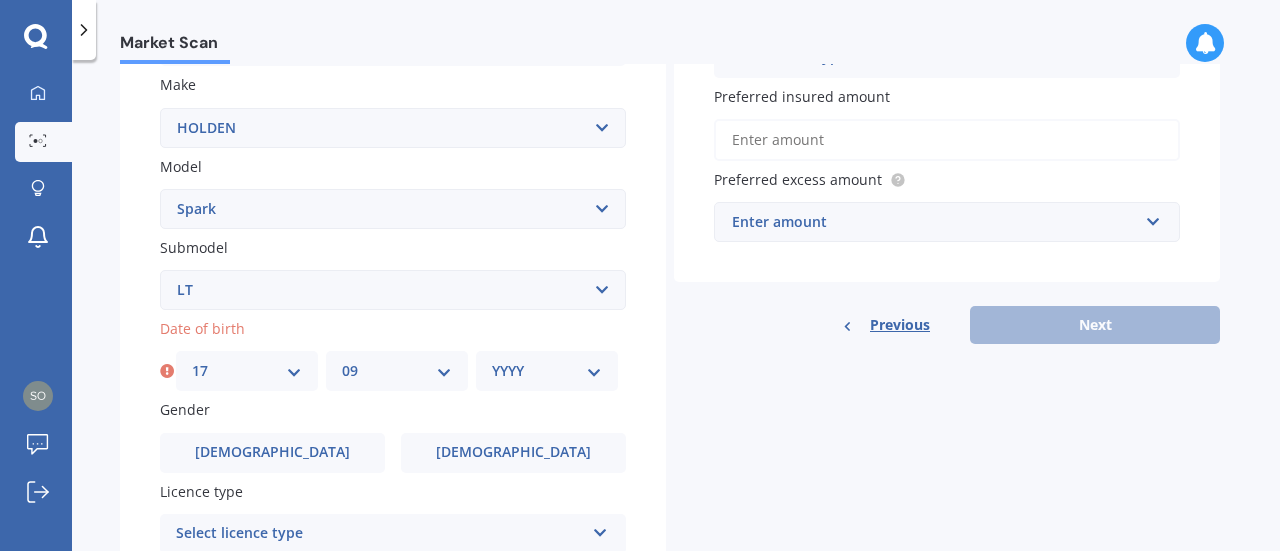 click on "MM 01 02 03 04 05 06 07 08 09 10 11 12" at bounding box center (397, 371) 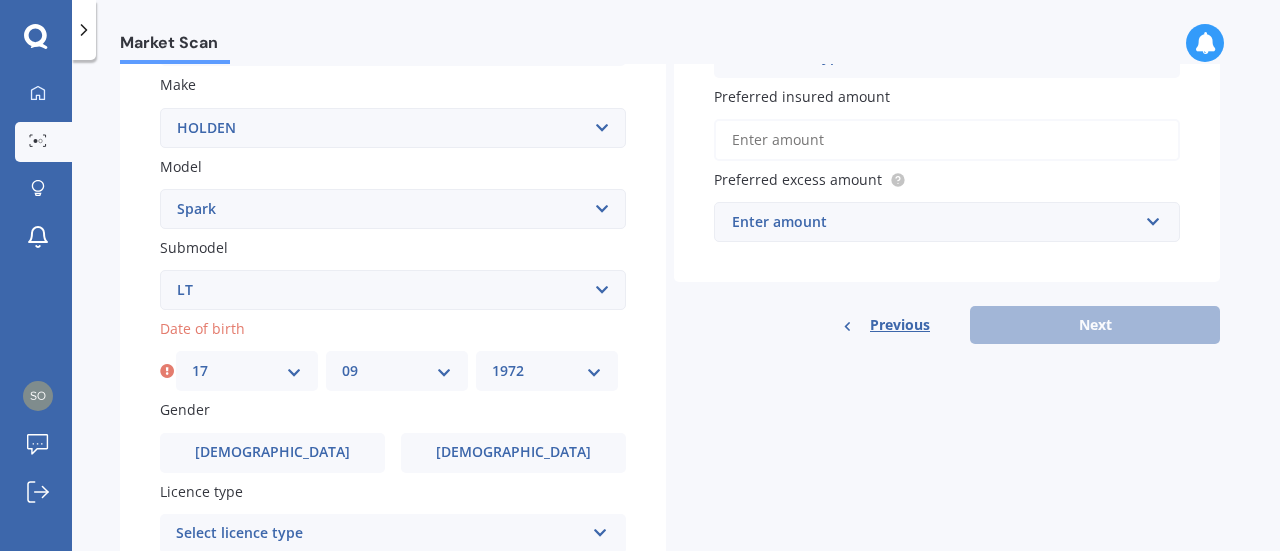 click on "YYYY 2025 2024 2023 2022 2021 2020 2019 2018 2017 2016 2015 2014 2013 2012 2011 2010 2009 2008 2007 2006 2005 2004 2003 2002 2001 2000 1999 1998 1997 1996 1995 1994 1993 1992 1991 1990 1989 1988 1987 1986 1985 1984 1983 1982 1981 1980 1979 1978 1977 1976 1975 1974 1973 1972 1971 1970 1969 1968 1967 1966 1965 1964 1963 1962 1961 1960 1959 1958 1957 1956 1955 1954 1953 1952 1951 1950 1949 1948 1947 1946 1945 1944 1943 1942 1941 1940 1939 1938 1937 1936 1935 1934 1933 1932 1931 1930 1929 1928 1927 1926" at bounding box center (547, 371) 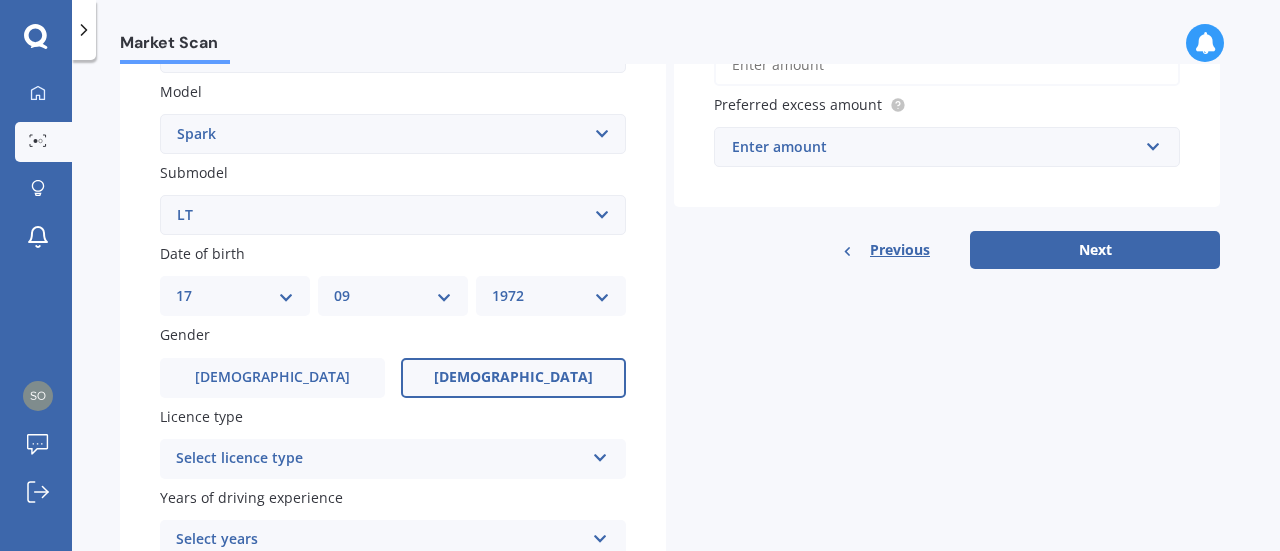 scroll, scrollTop: 445, scrollLeft: 0, axis: vertical 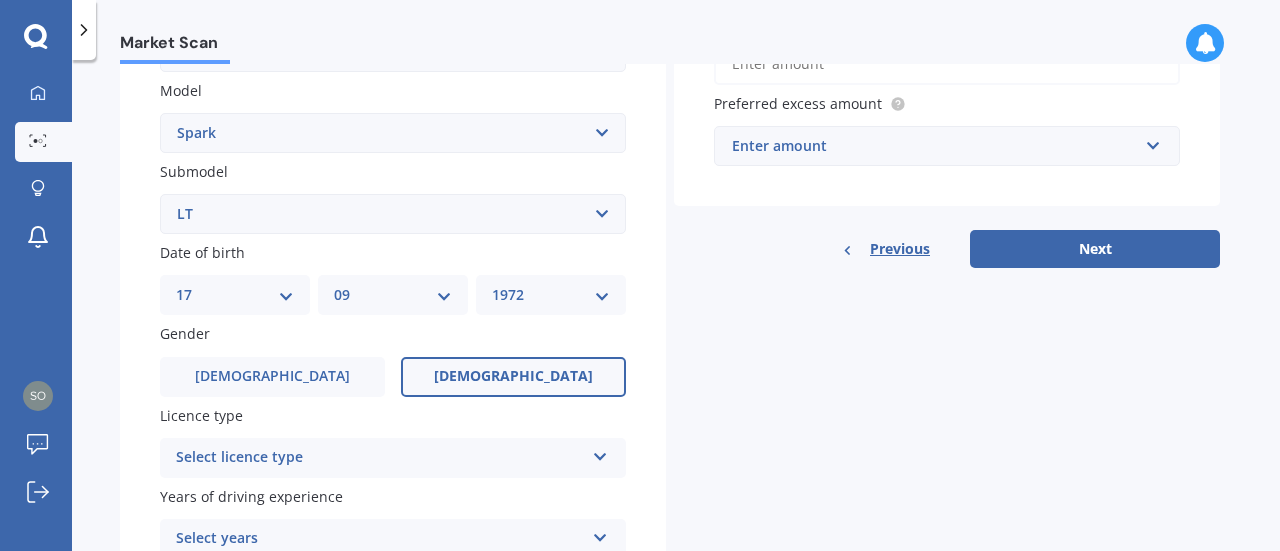 click on "Female" at bounding box center (513, 377) 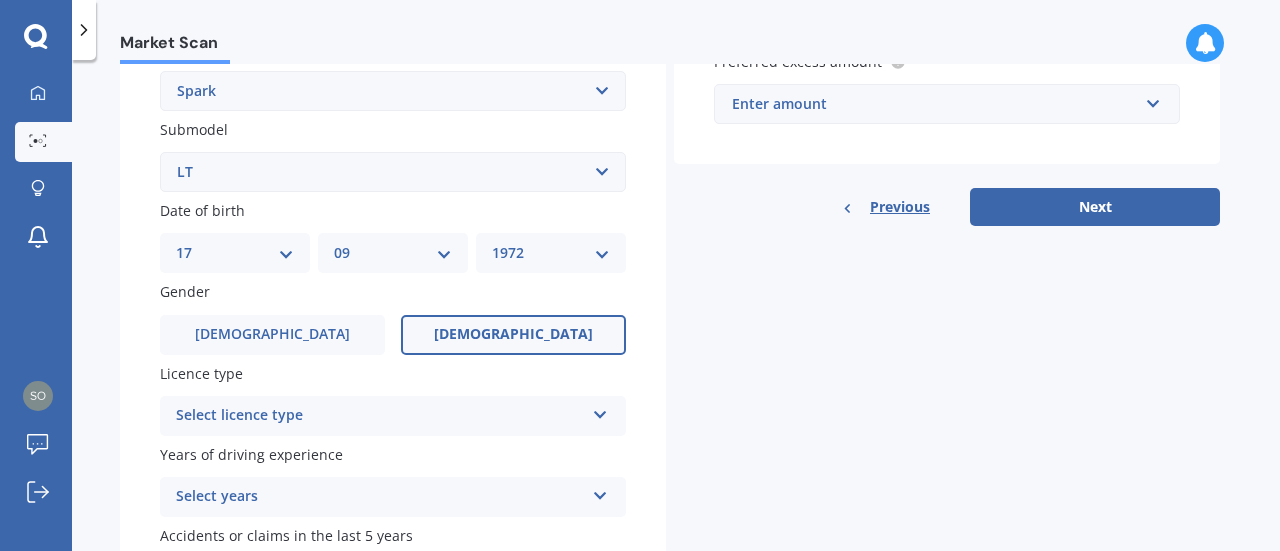 click on "Select licence type" at bounding box center (380, 416) 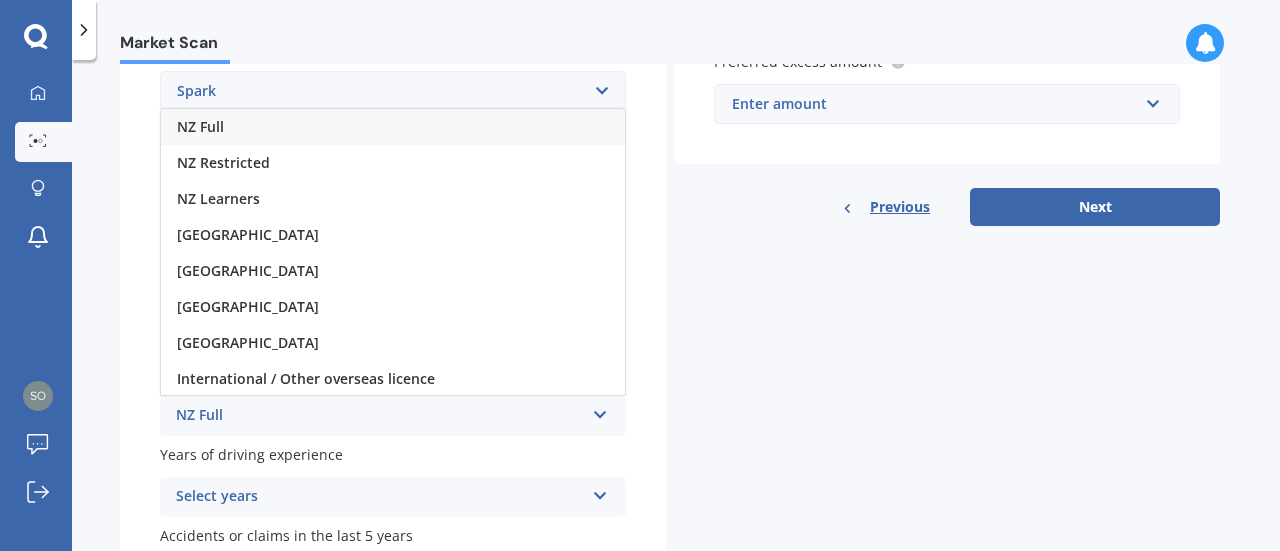 click on "NZ Full" at bounding box center [393, 127] 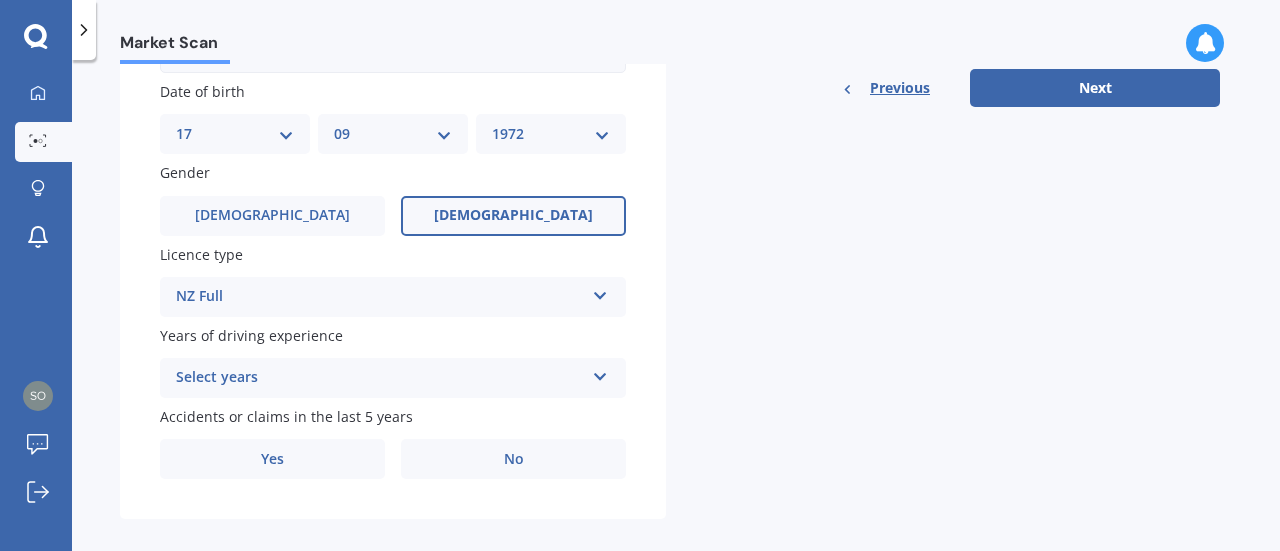 scroll, scrollTop: 607, scrollLeft: 0, axis: vertical 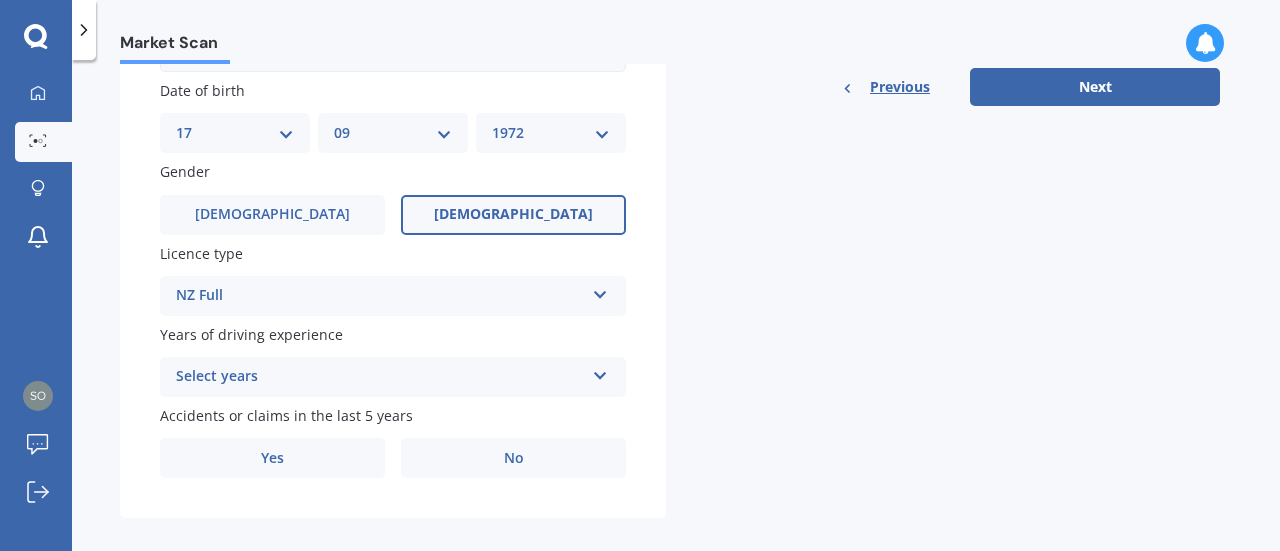 click on "Select years" at bounding box center (380, 377) 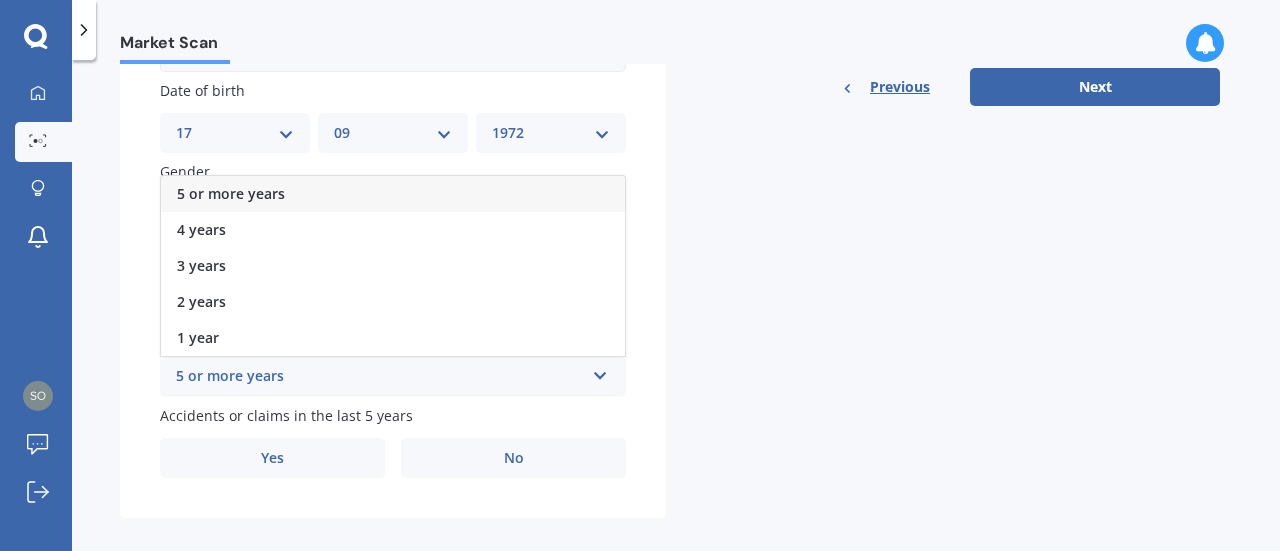 click on "5 or more years" at bounding box center (393, 194) 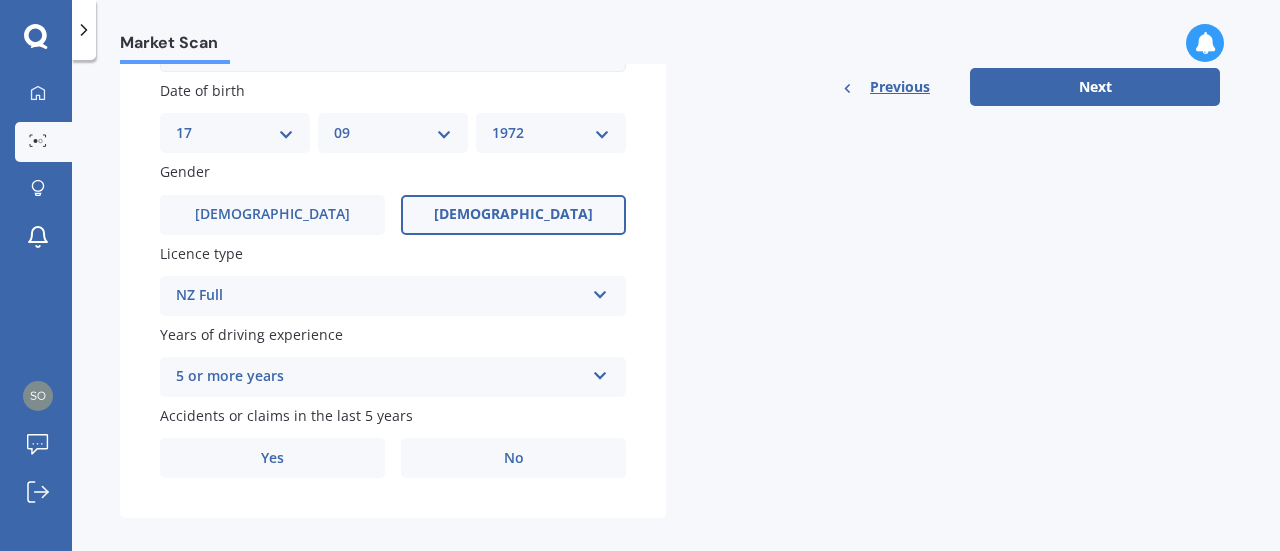 scroll, scrollTop: 629, scrollLeft: 0, axis: vertical 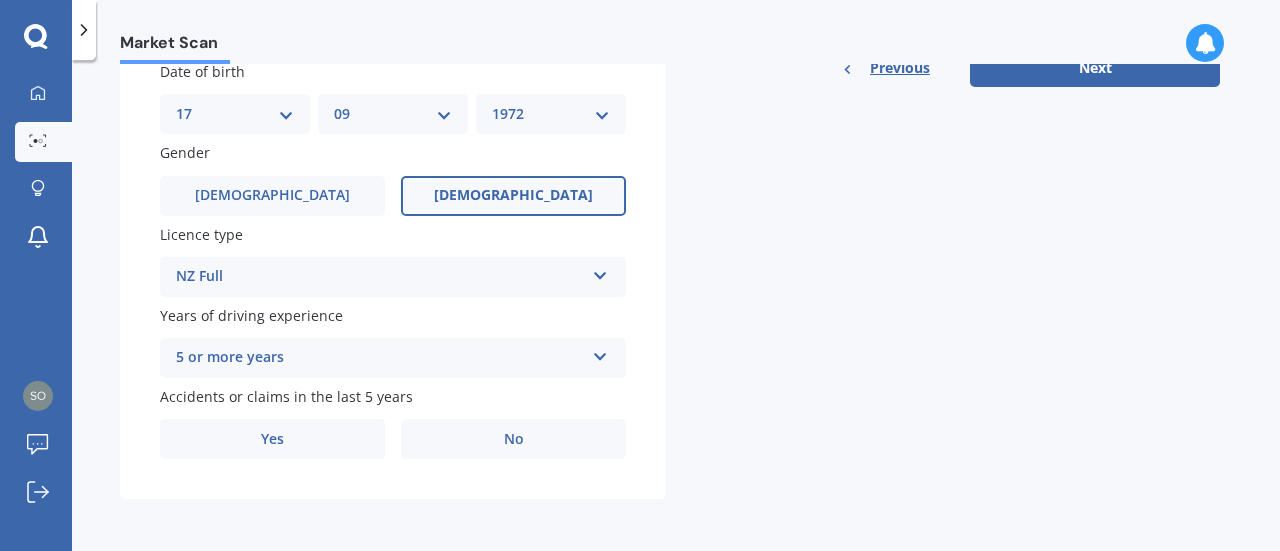 click on "5 or more years" at bounding box center [380, 358] 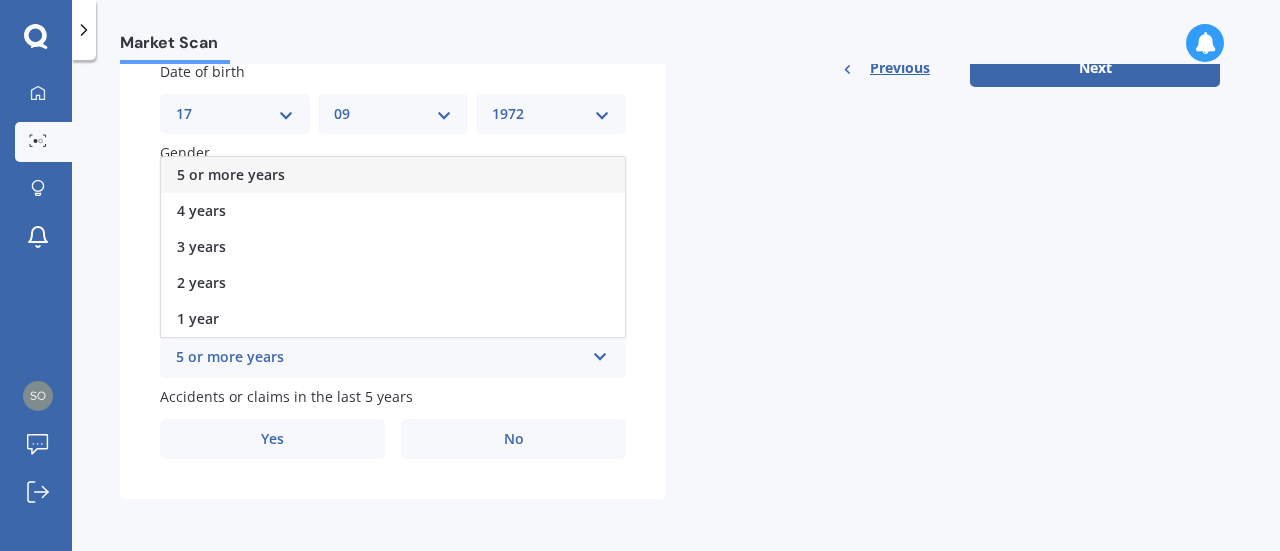 click on "5 or more years" at bounding box center (393, 175) 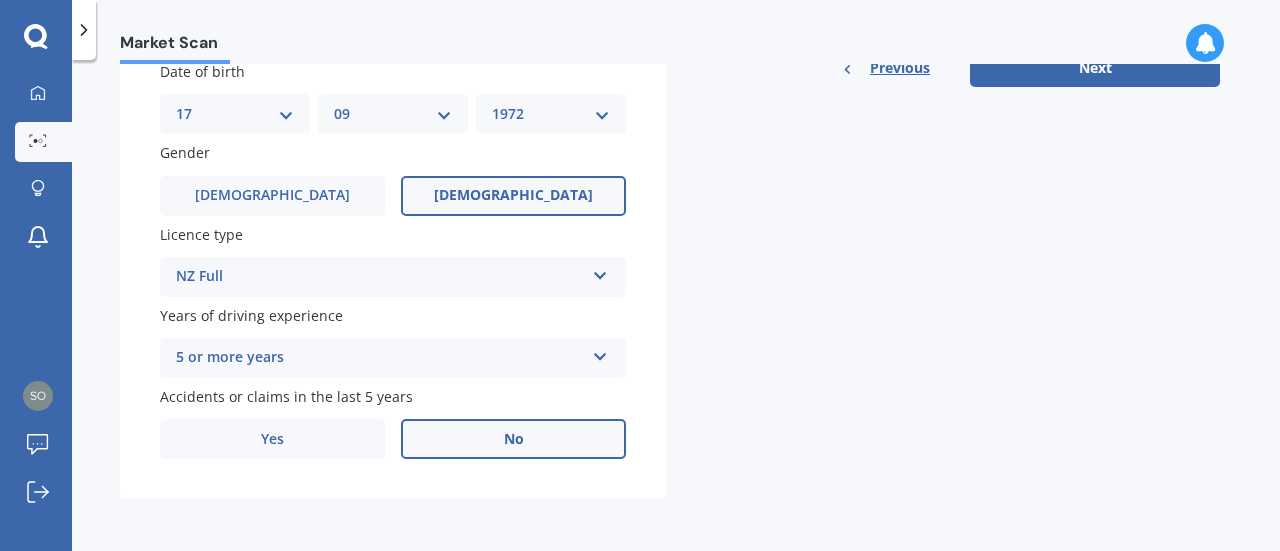 click on "No" at bounding box center (513, 439) 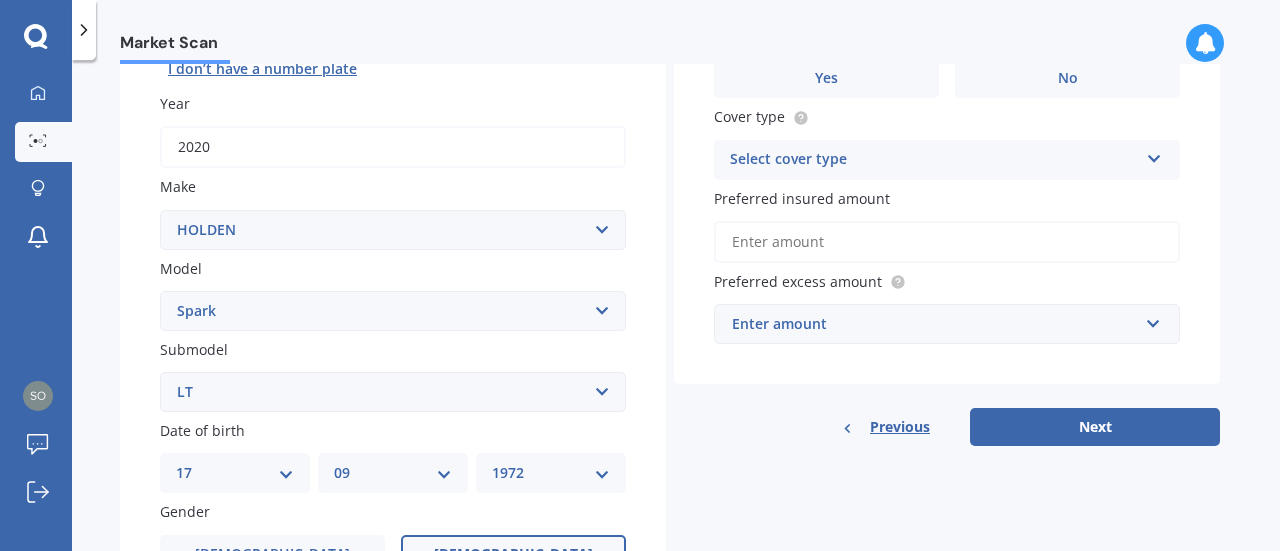 scroll, scrollTop: 0, scrollLeft: 0, axis: both 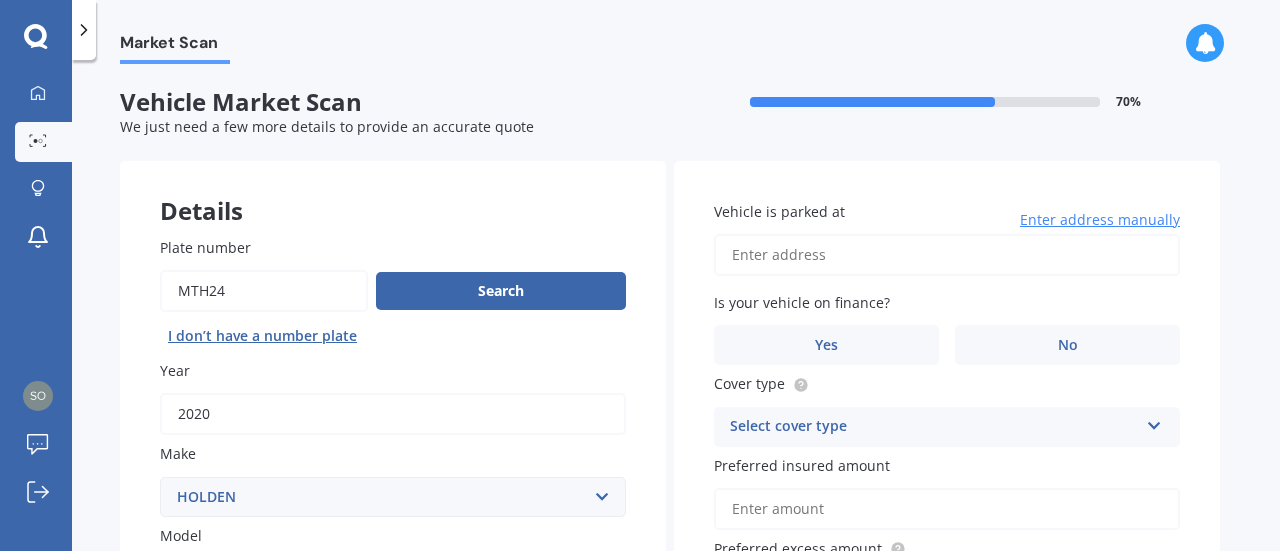 click on "Vehicle is parked at" at bounding box center (947, 255) 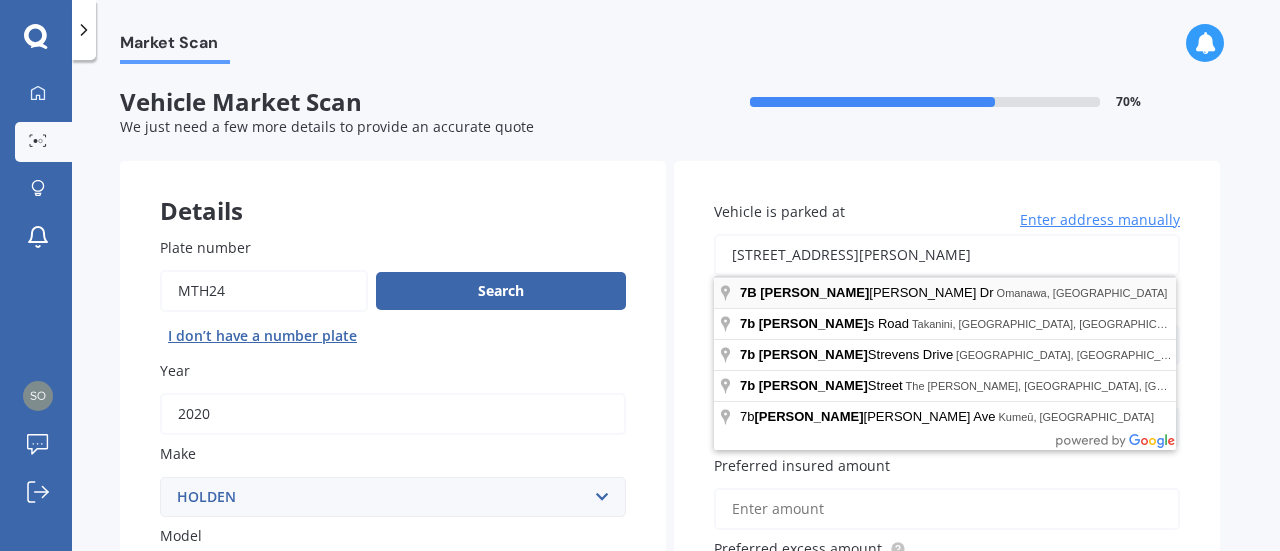 type on "7B Walter Henry Drive, Omanawa 3171" 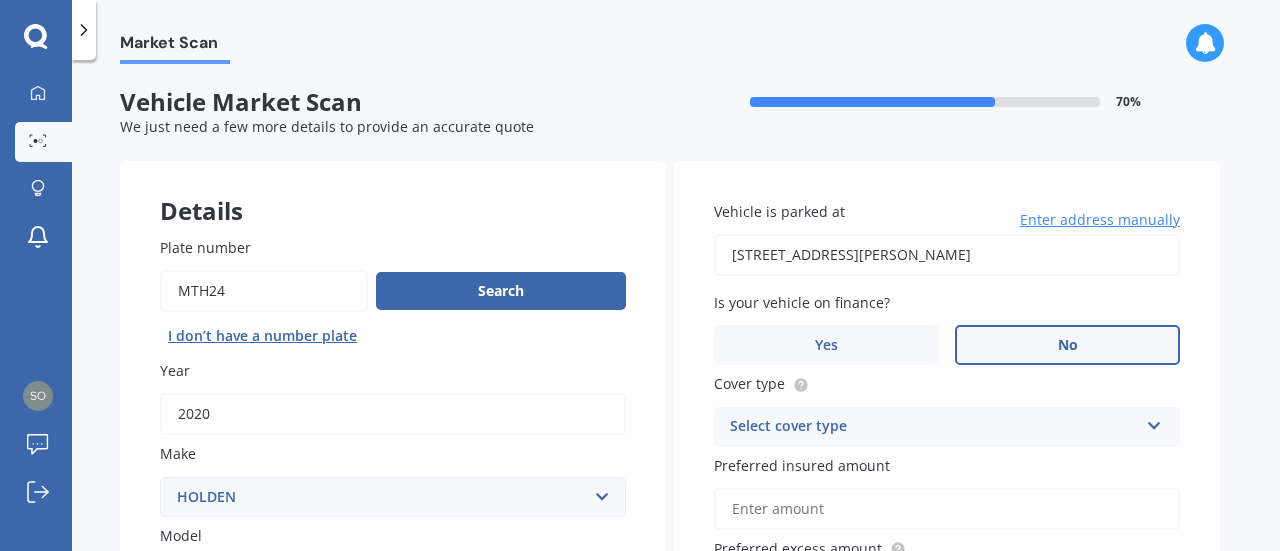 click on "No" at bounding box center (1067, 345) 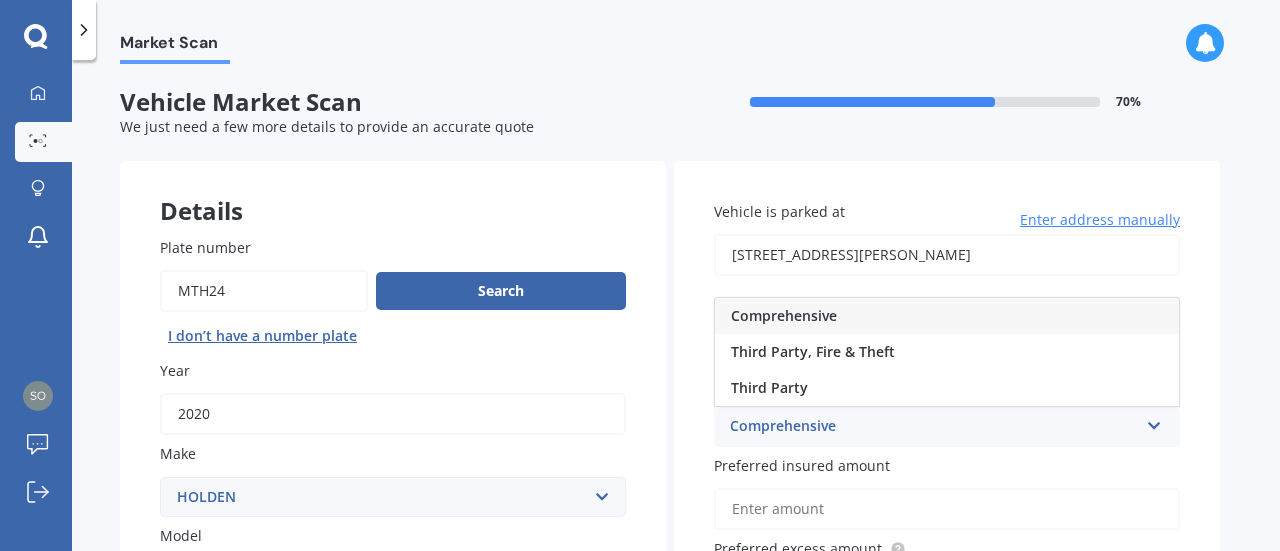 click on "Comprehensive" at bounding box center (947, 316) 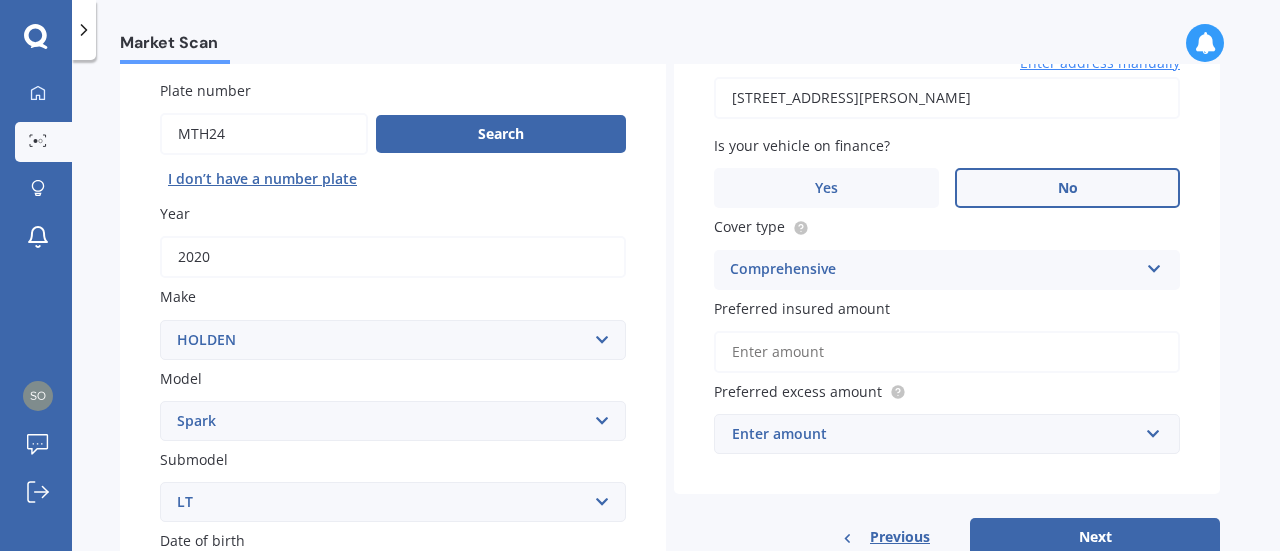 scroll, scrollTop: 158, scrollLeft: 0, axis: vertical 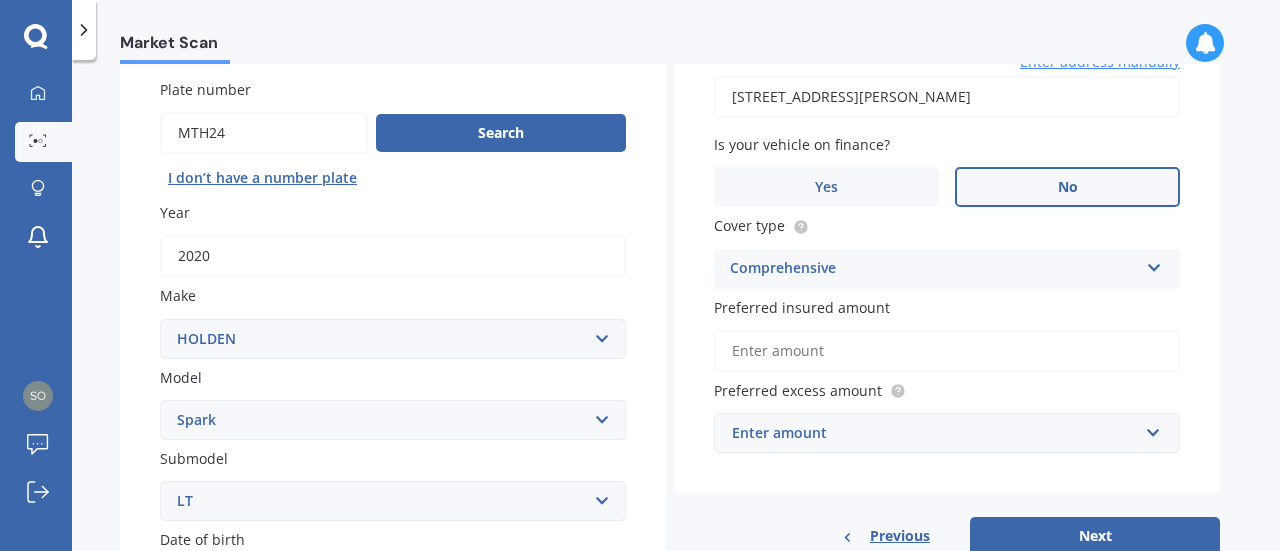 click on "Preferred insured amount" at bounding box center [947, 351] 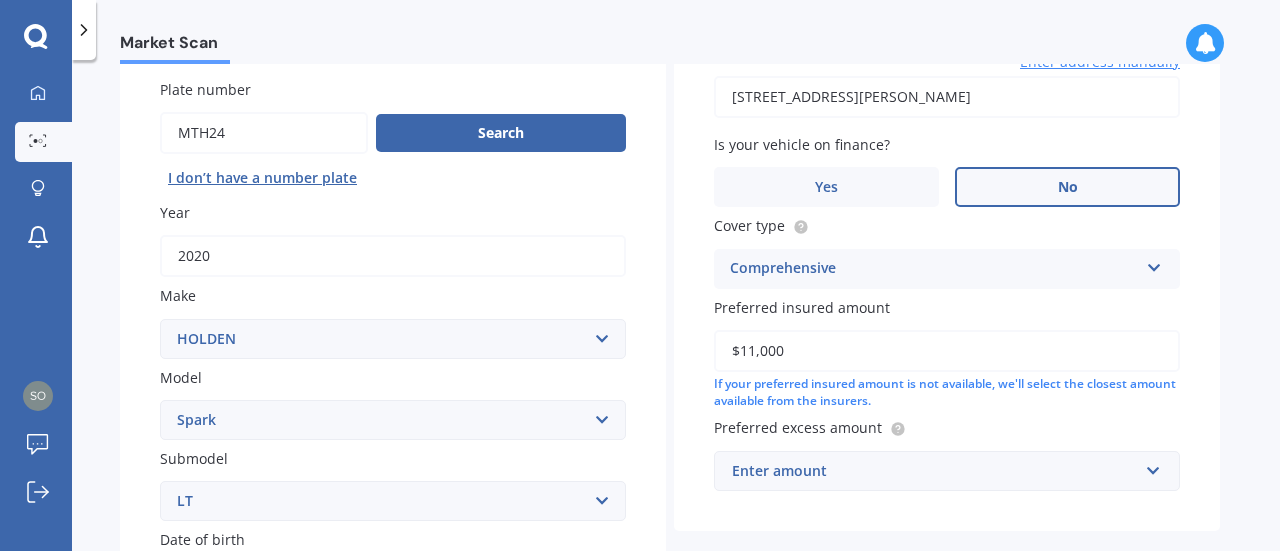 scroll, scrollTop: 226, scrollLeft: 0, axis: vertical 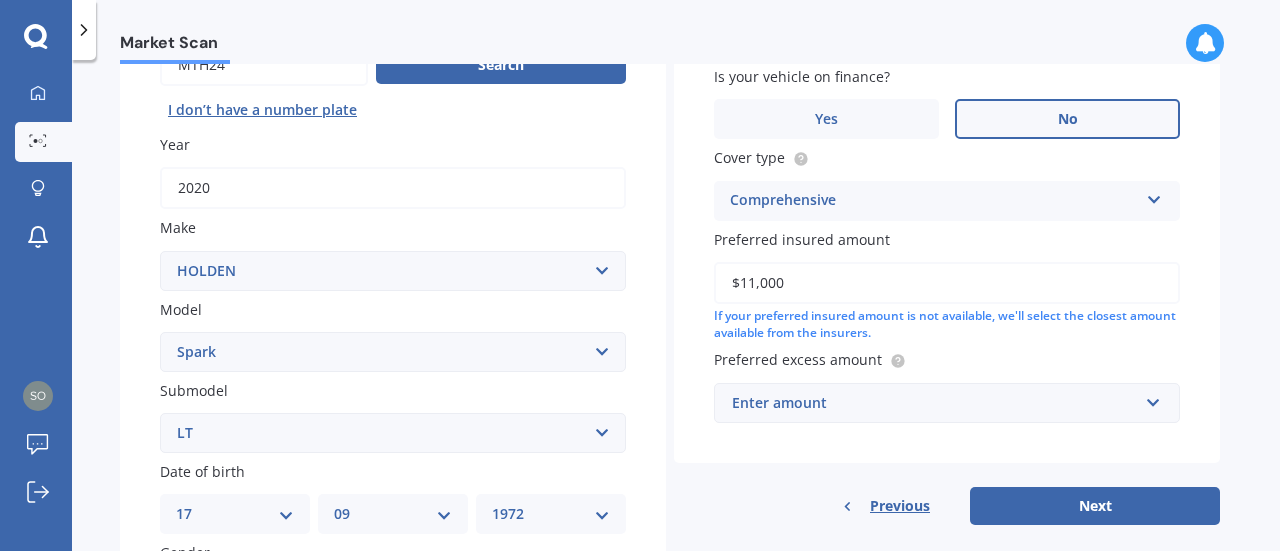 type on "$11,000" 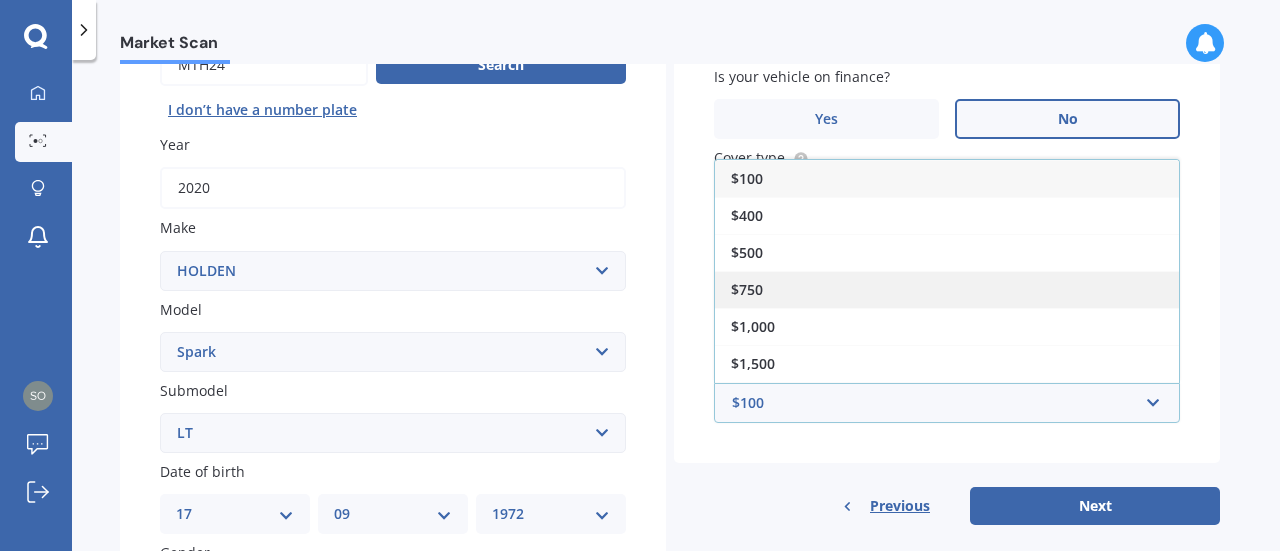 click on "$750" at bounding box center (947, 289) 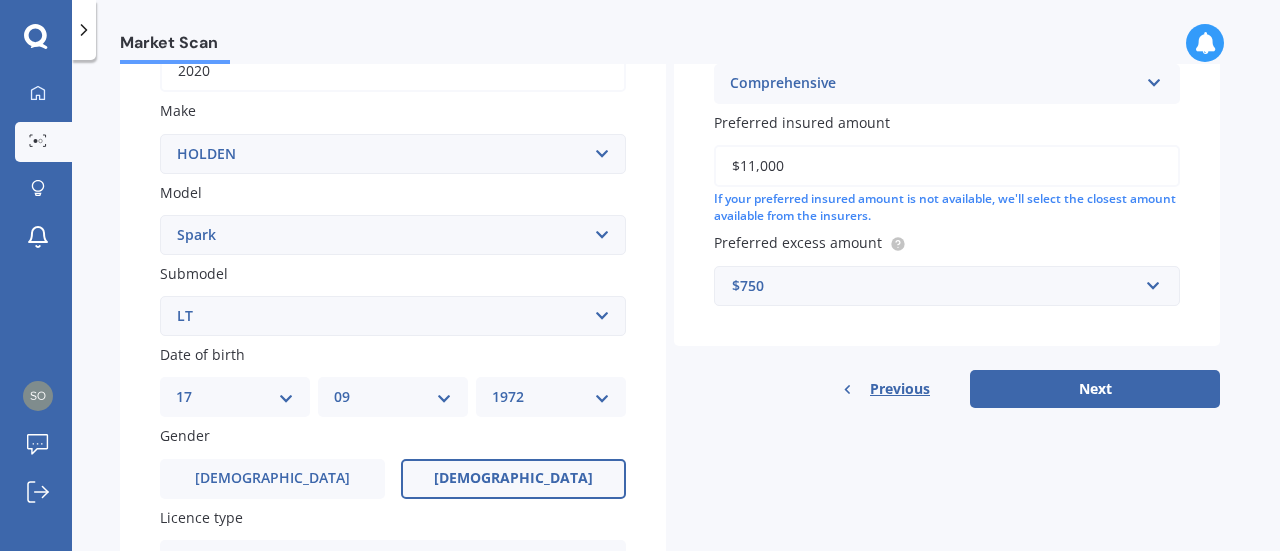 scroll, scrollTop: 344, scrollLeft: 0, axis: vertical 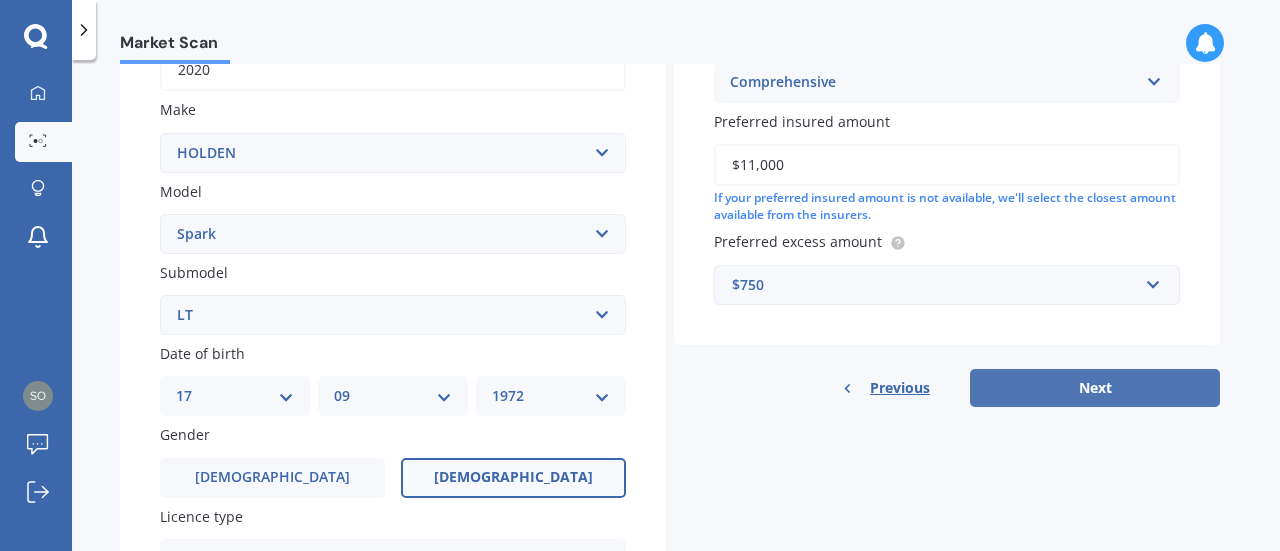 click on "Next" at bounding box center [1095, 388] 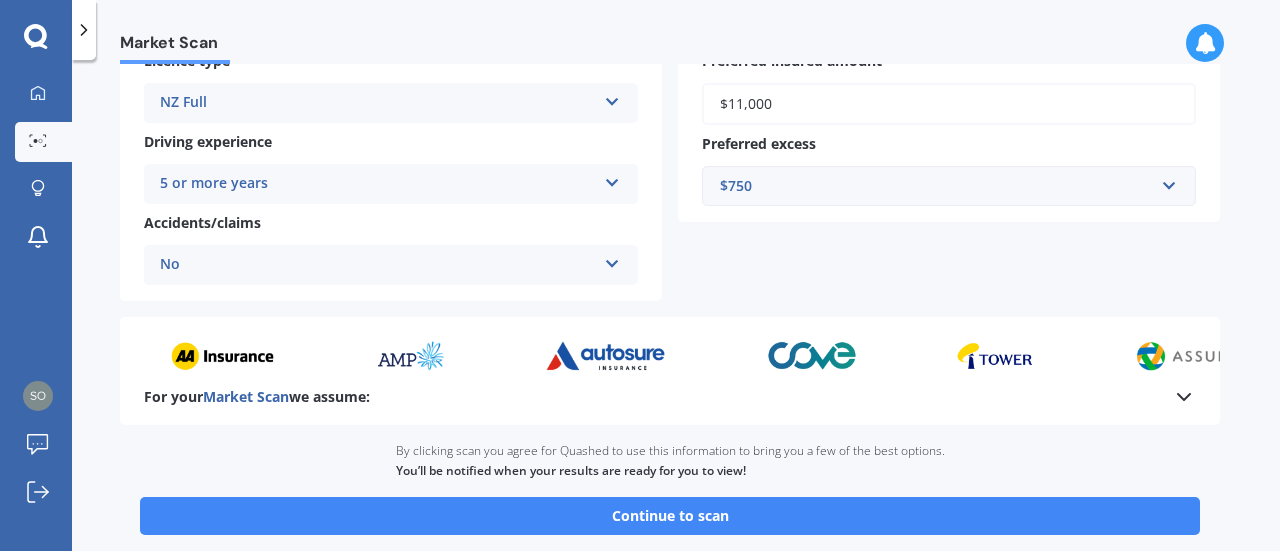 scroll, scrollTop: 480, scrollLeft: 0, axis: vertical 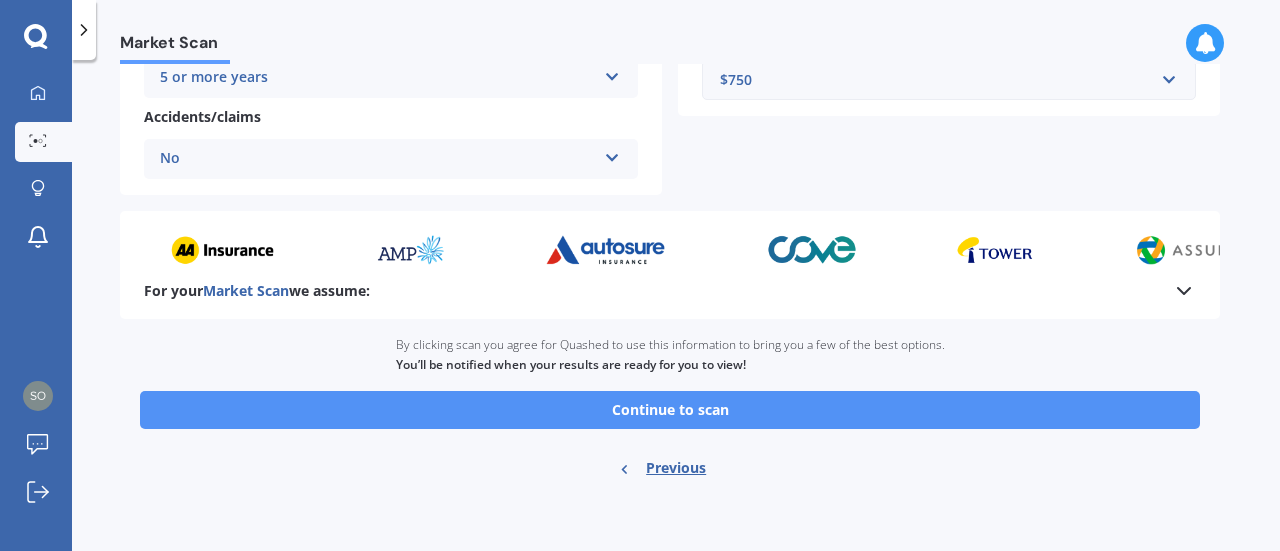 click on "Continue to scan" at bounding box center [670, 410] 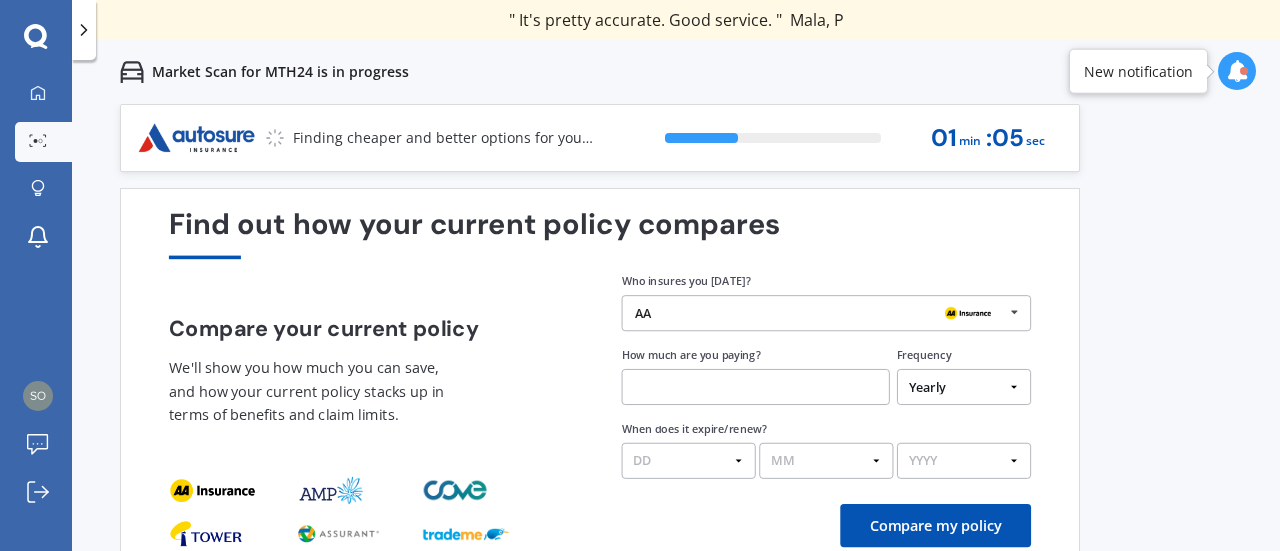 scroll, scrollTop: 94, scrollLeft: 0, axis: vertical 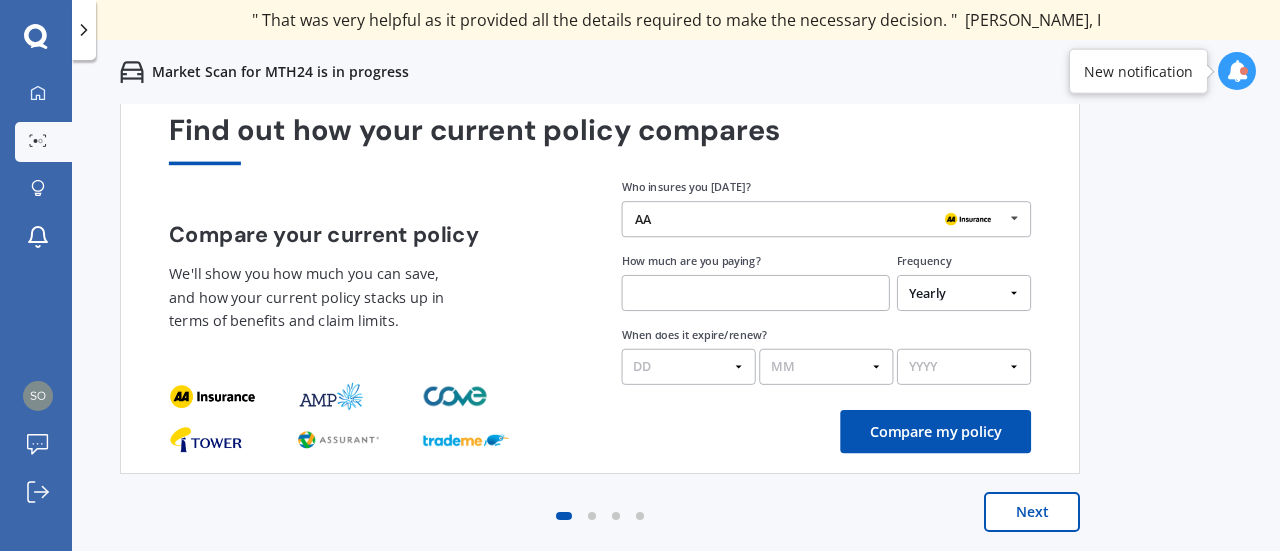 click on "AA" at bounding box center (819, 219) 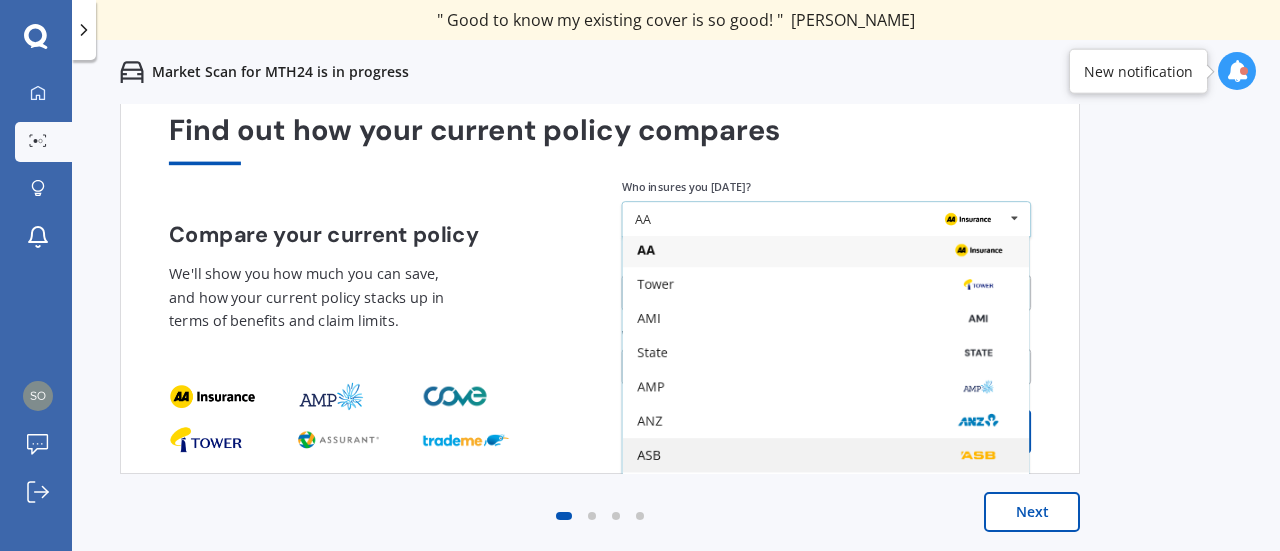 scroll, scrollTop: 0, scrollLeft: 0, axis: both 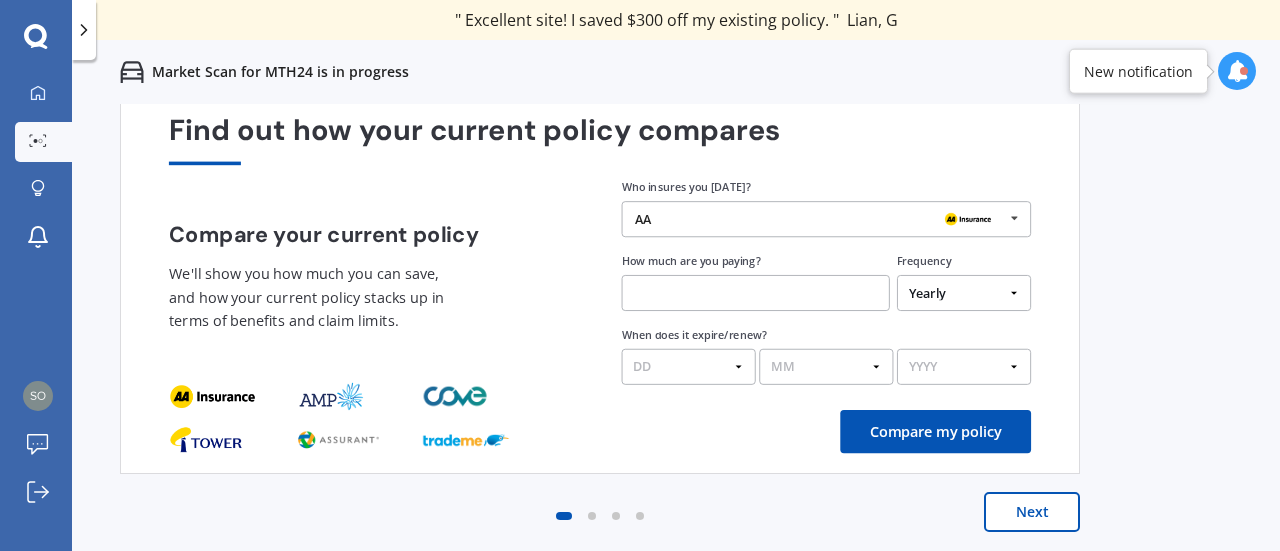 click on "Find out how your current policy compares Compare your current policy  We'll show you how much you can save, and how your current policy stacks up in terms of benefits and claim limits. Enter your policy information Who insures you today? AA AA Tower AMI State AMP ANZ ASB BNZ Trade Me Insurance Westpac Other How much are you paying? Frequency Yearly Six-Monthly Quarterly Monthly Fortnightly Weekly One-Off When does it expire/renew? DD 01 02 03 04 05 06 07 08 09 10 11 12 13 14 15 16 17 18 19 20 21 22 23 24 25 26 27 28 29 30 31 MM 01 02 03 04 05 06 07 08 09 10 11 12 YYYY 2026 2025 2024 Compare my policy" at bounding box center (600, 284) 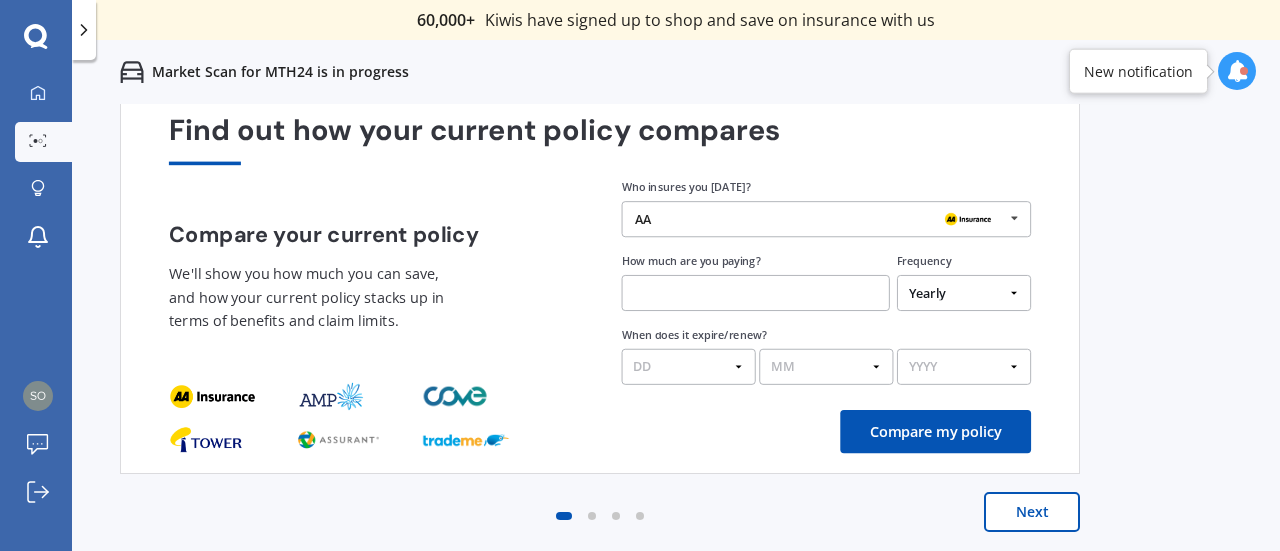 scroll, scrollTop: 0, scrollLeft: 0, axis: both 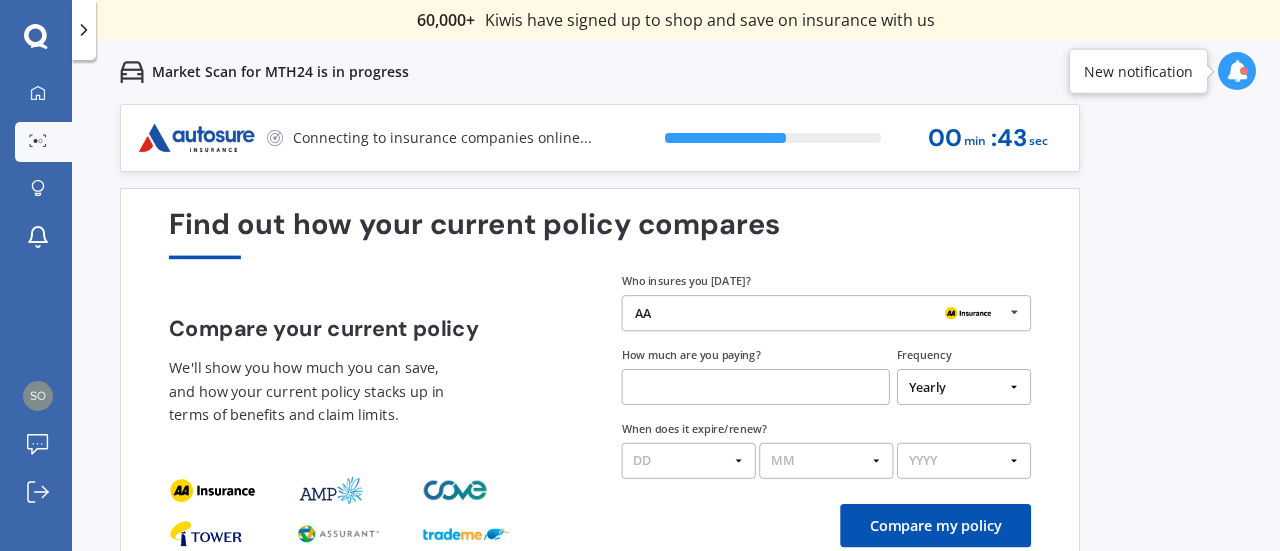 click on "AA" at bounding box center [819, 313] 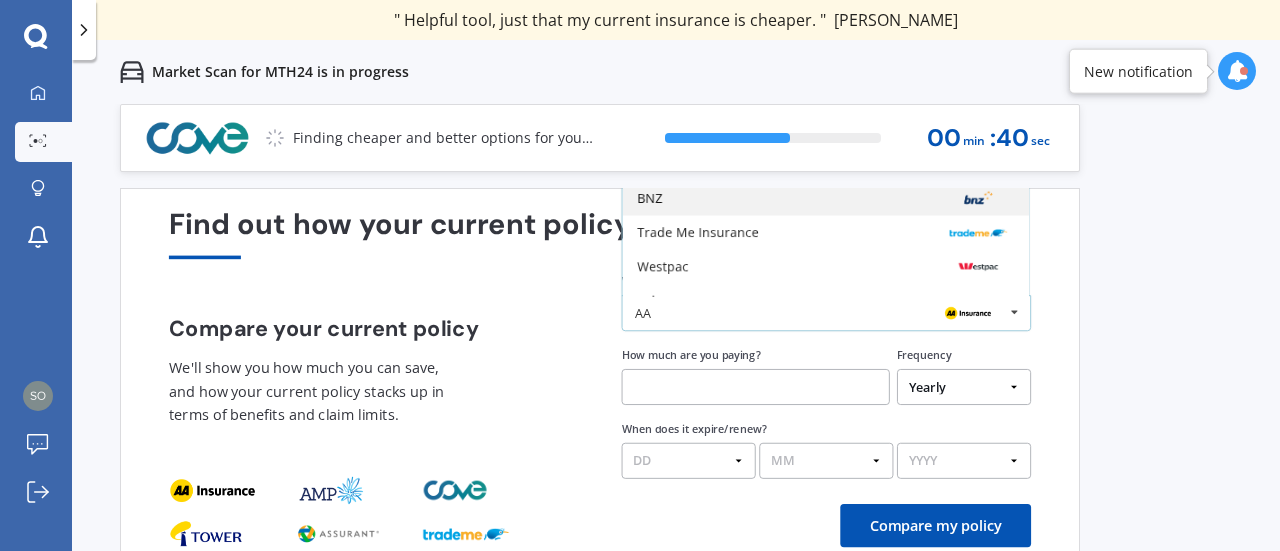 scroll, scrollTop: 130, scrollLeft: 0, axis: vertical 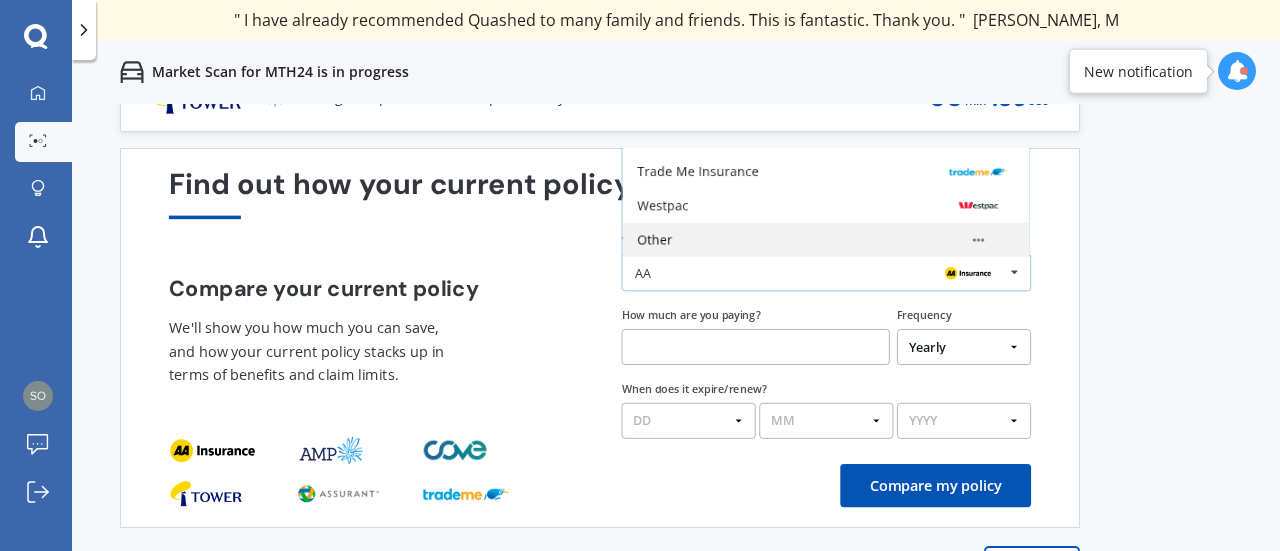 click on "Other" at bounding box center (825, 240) 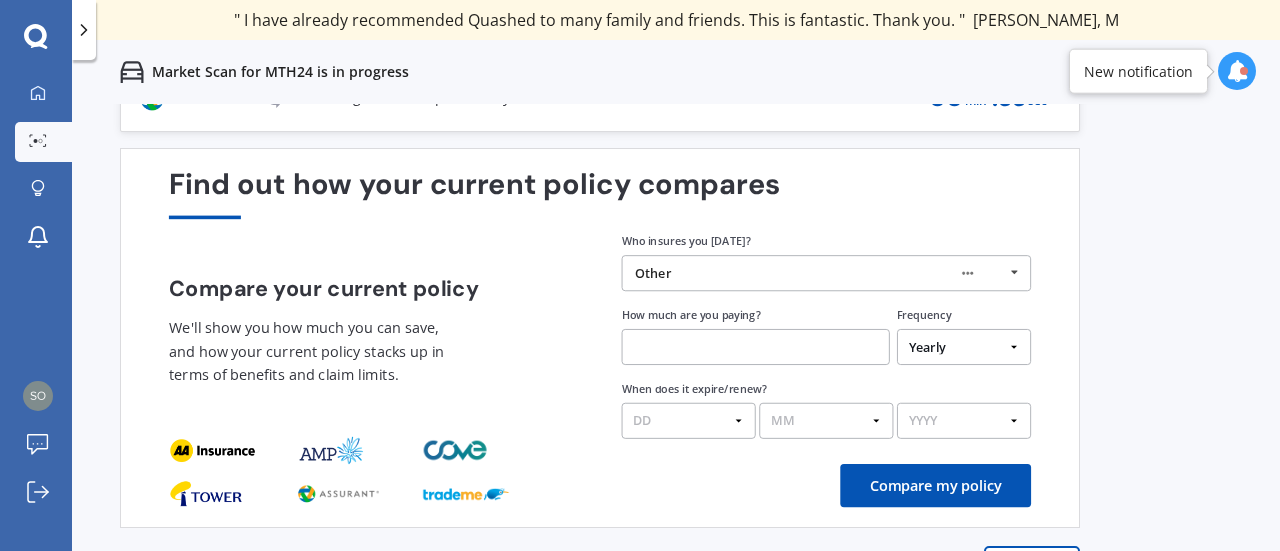 click at bounding box center [756, 347] 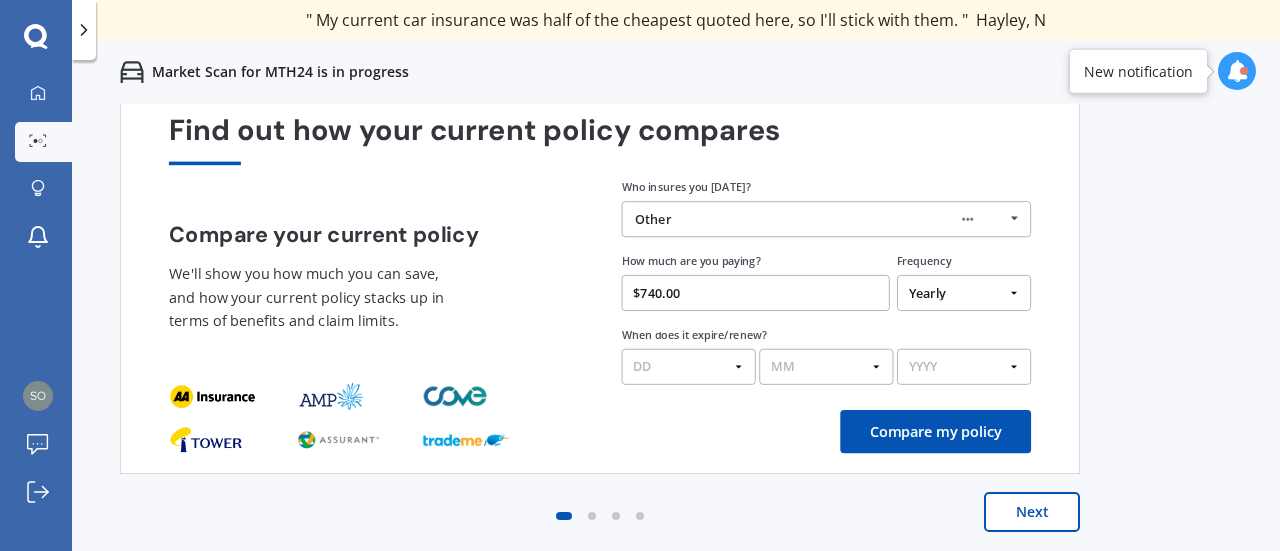 scroll, scrollTop: 0, scrollLeft: 0, axis: both 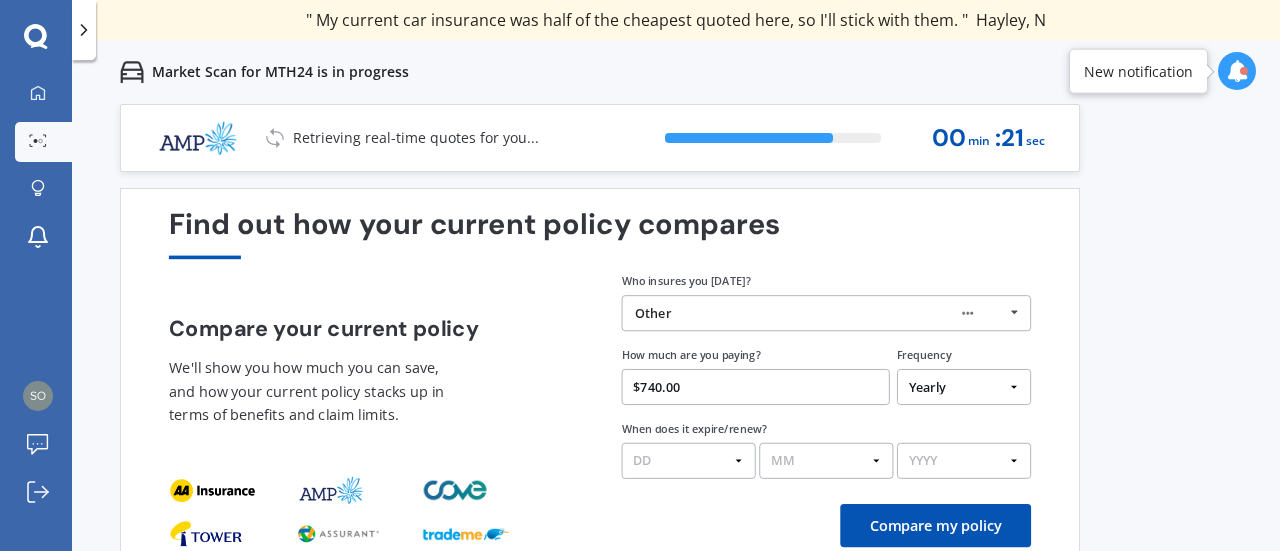 click on "$740.00" at bounding box center [756, 387] 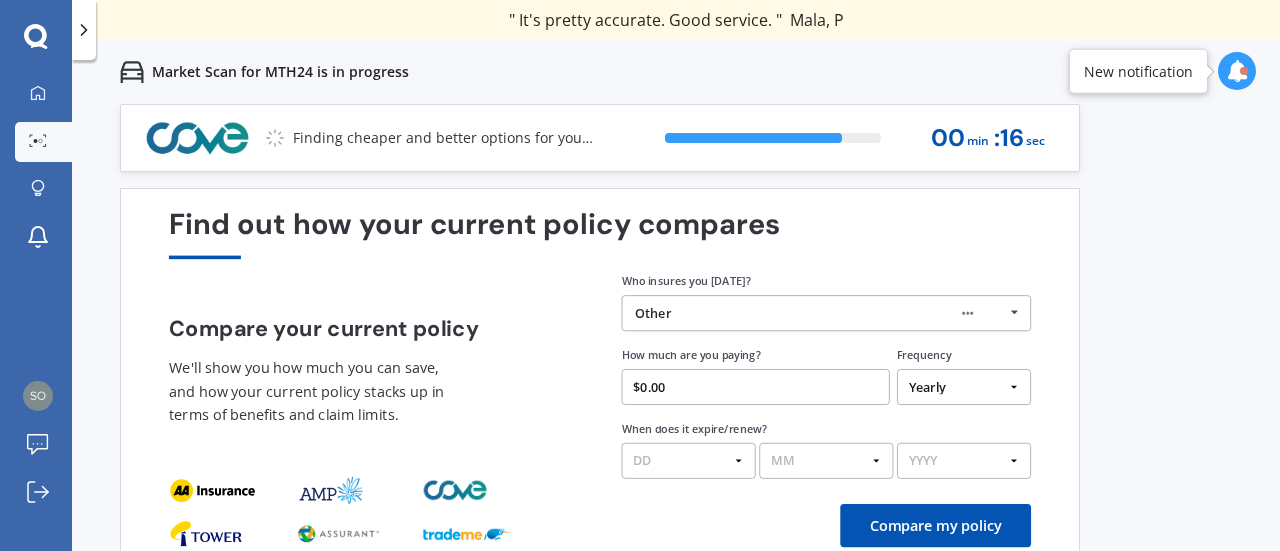 type on "$0.00" 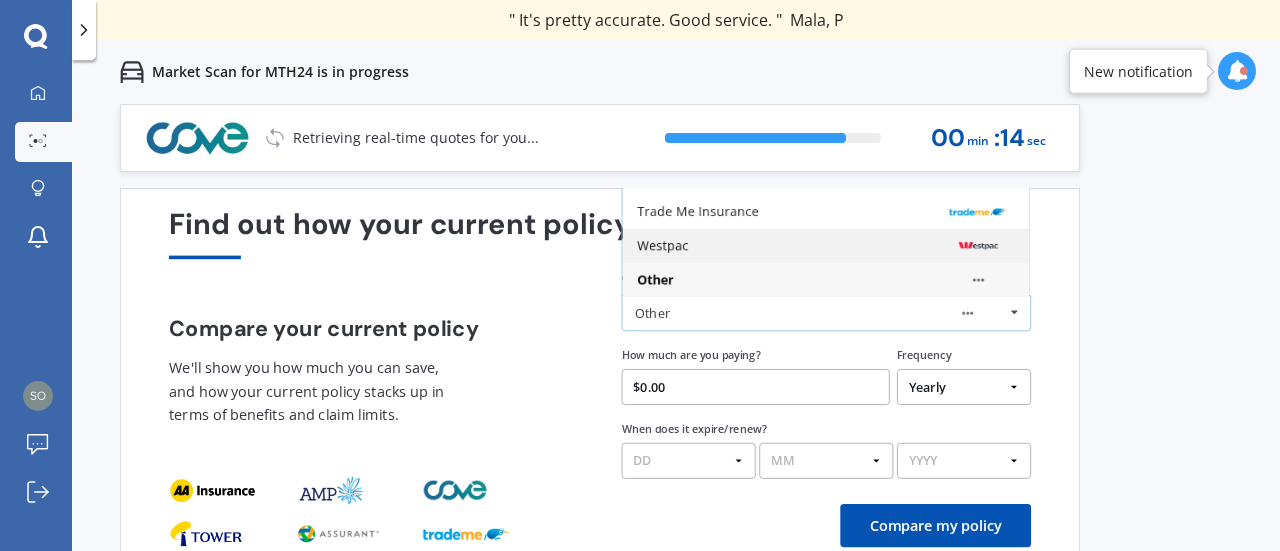 scroll, scrollTop: 0, scrollLeft: 0, axis: both 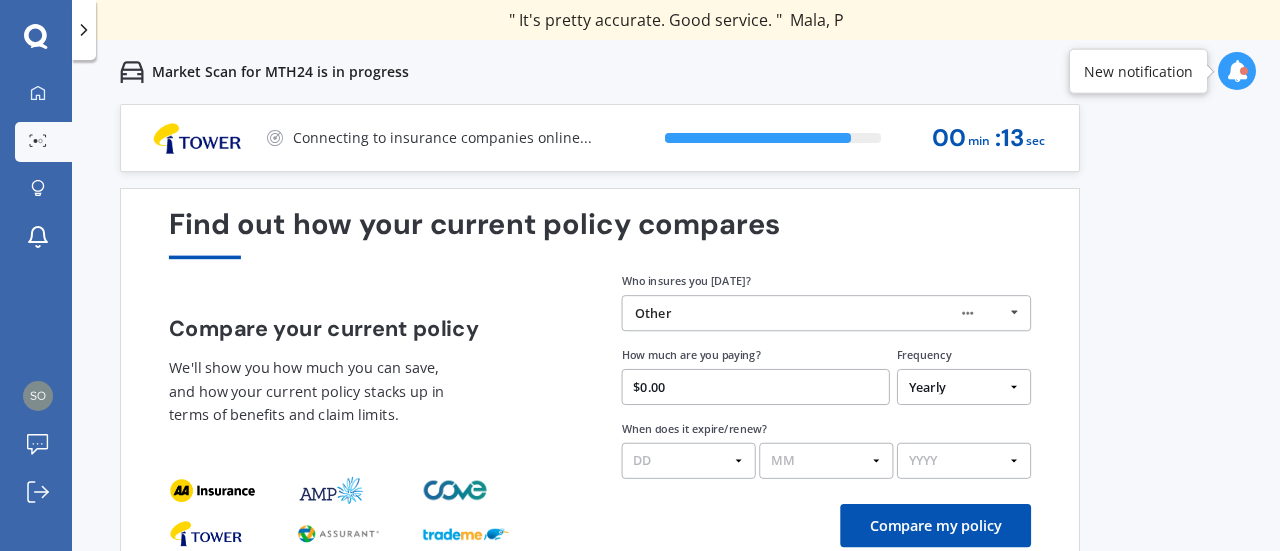 click on "Compare your current policy  We'll show you how much you can save, and how your current policy stacks up in terms of benefits and claim limits." at bounding box center (374, 379) 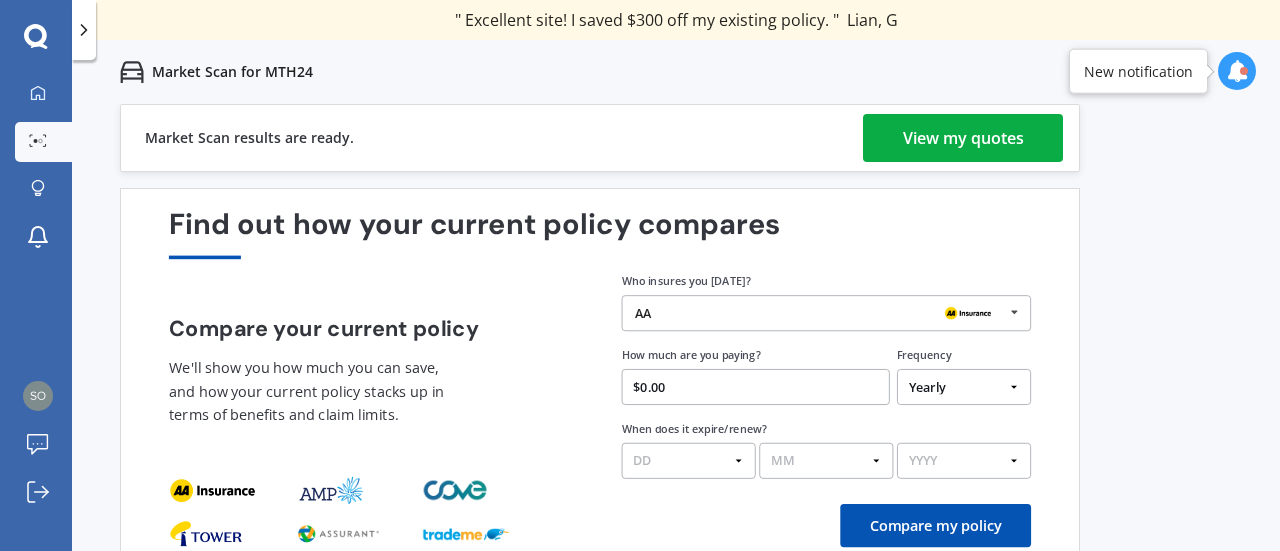 click on "View my quotes" at bounding box center [963, 138] 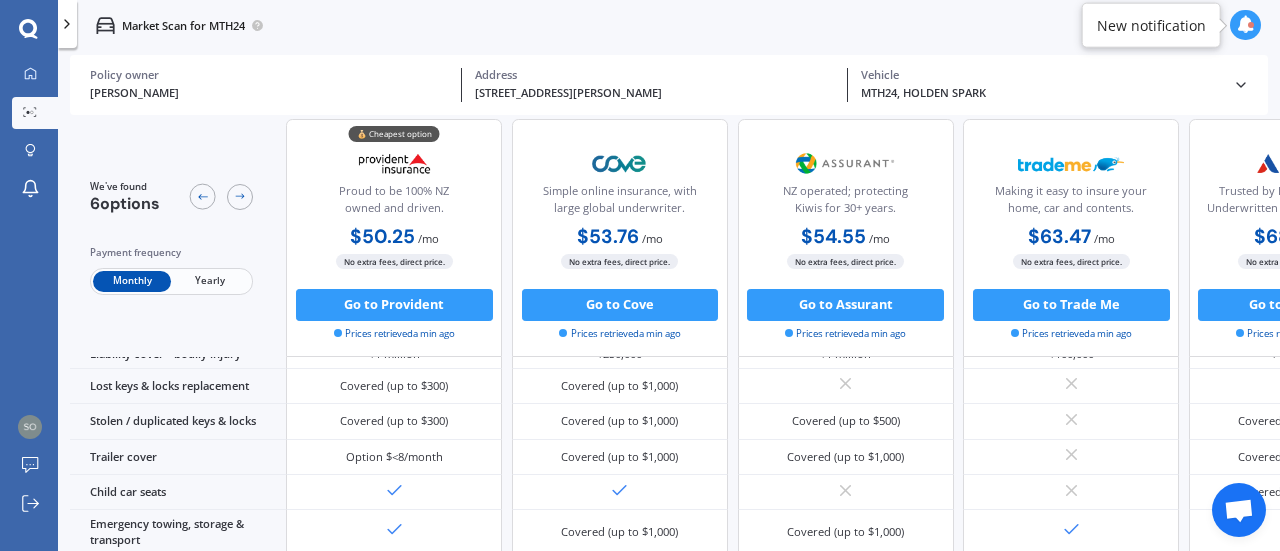 scroll, scrollTop: 284, scrollLeft: 0, axis: vertical 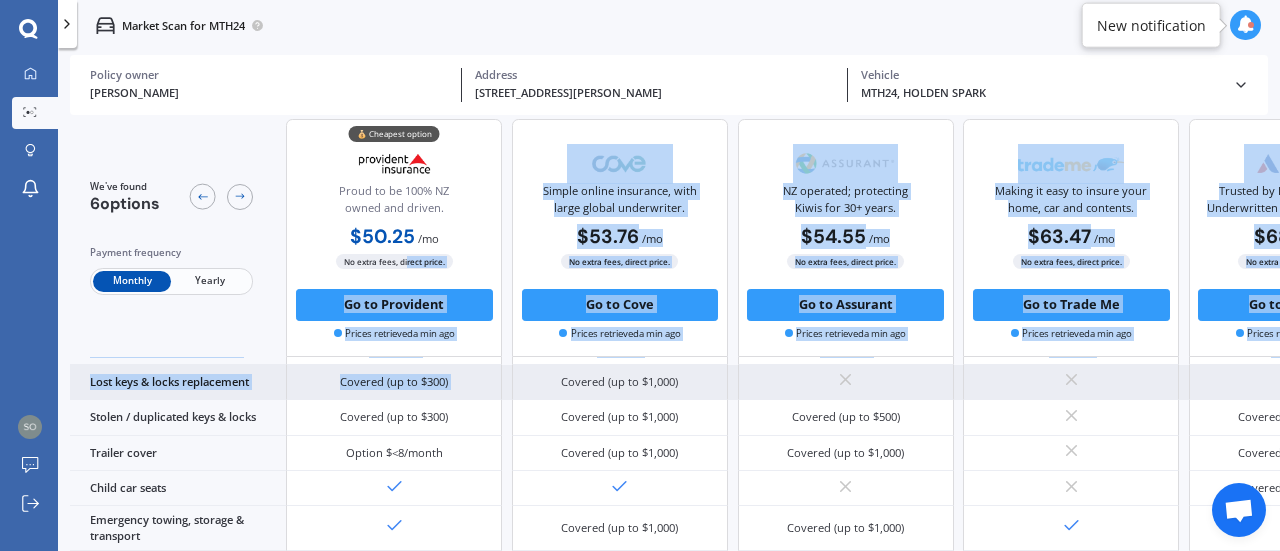 drag, startPoint x: 408, startPoint y: 261, endPoint x: 535, endPoint y: 369, distance: 166.71233 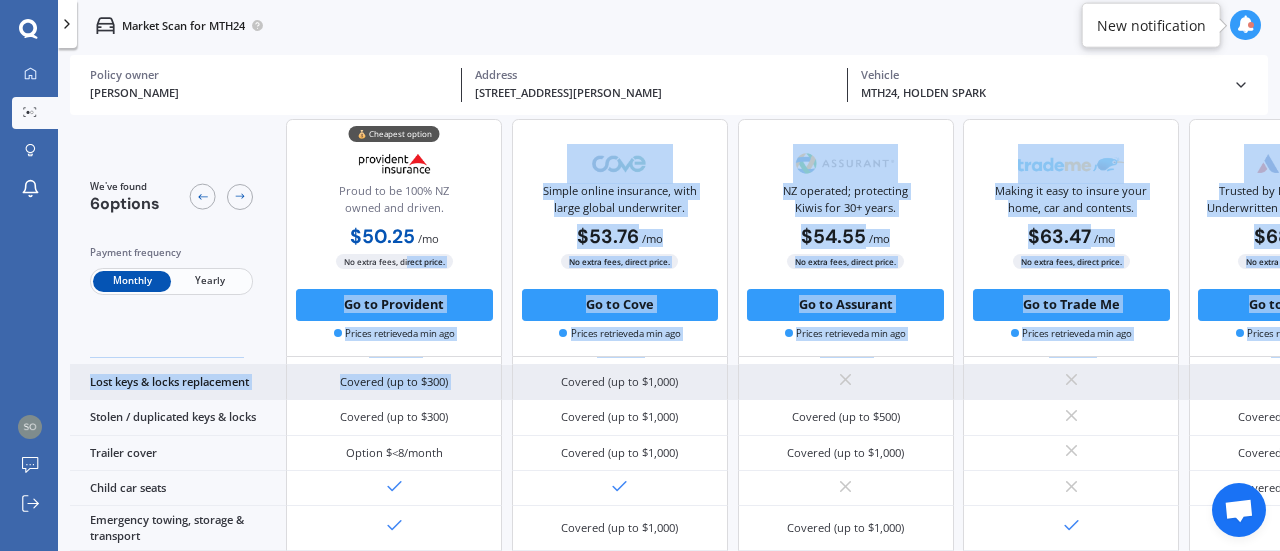 click on "We've found 6  options Payment frequency Monthly Yearly 💰 Cheapest option Proud to be 100% NZ owned and driven. $50.25   /  mo $502.59   /  yr $50.25   /  mo No extra fees, direct price. Go to Provident Prices retrieved  a min ago Simple online insurance, with large global underwriter. $53.76   /  mo $581.72   /  yr $53.76   /  mo No extra fees, direct price. Go to Cove Prices retrieved  a min ago NZ operated; protecting Kiwis for 30+ years. $54.55   /  mo $654.65   /  yr $54.55   /  mo No extra fees, direct price. Go to Assurant Prices retrieved  a min ago Making it easy to insure your home, car and contents. $63.47   /  mo $693.40   /  yr $63.47   /  mo No extra fees, direct price. Go to Trade Me Prices retrieved  a min ago Trusted by Kiwis since 1971. Underwritten by Vero. $68.97   /  mo $753.43   /  yr $68.97   /  mo No extra fees, direct price. Go to Autosure Prices retrieved  a min ago Helping Kiwis find the right cover since 1966. $76.15   /  mo $831.81   /  yr $76.15   /  mo Go to AMP a min ago No" at bounding box center (850, 519) 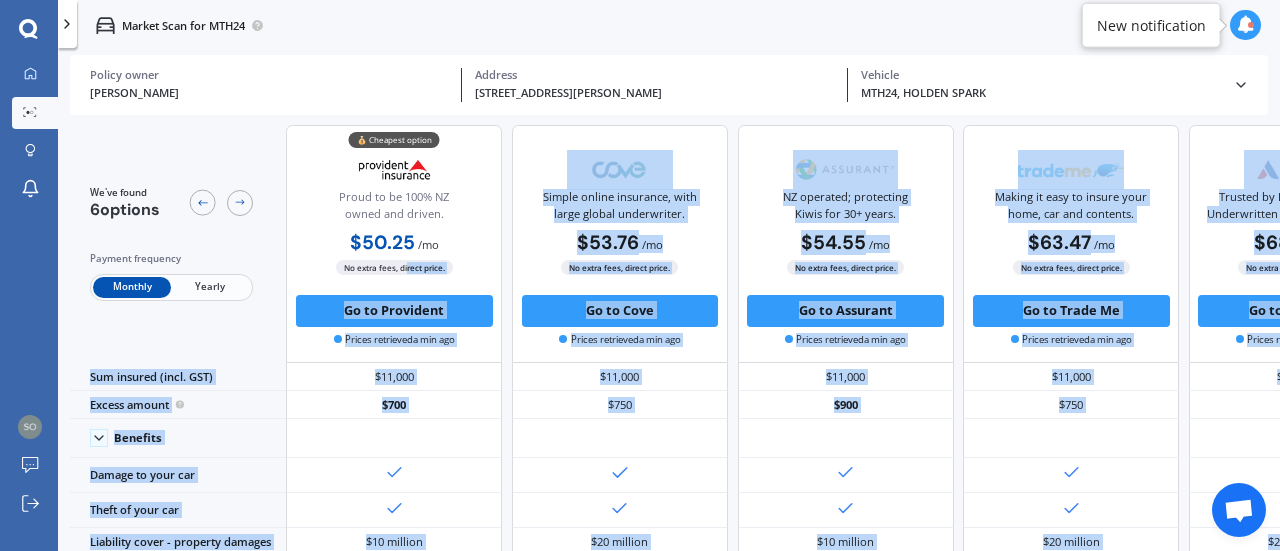 scroll, scrollTop: 0, scrollLeft: 0, axis: both 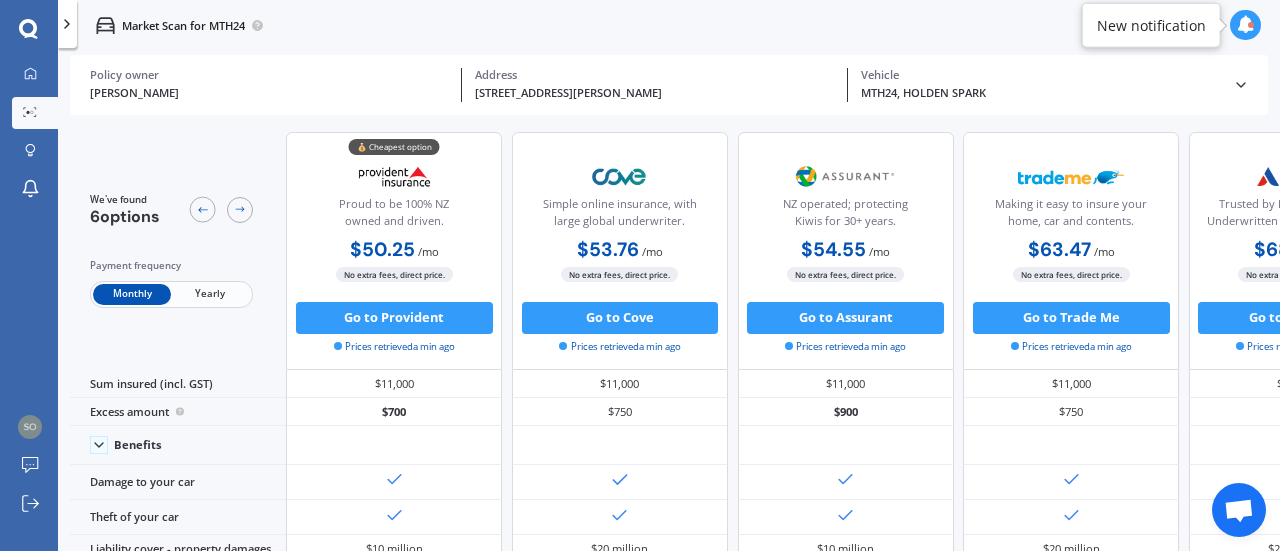 click on "Yearly" at bounding box center (210, 294) 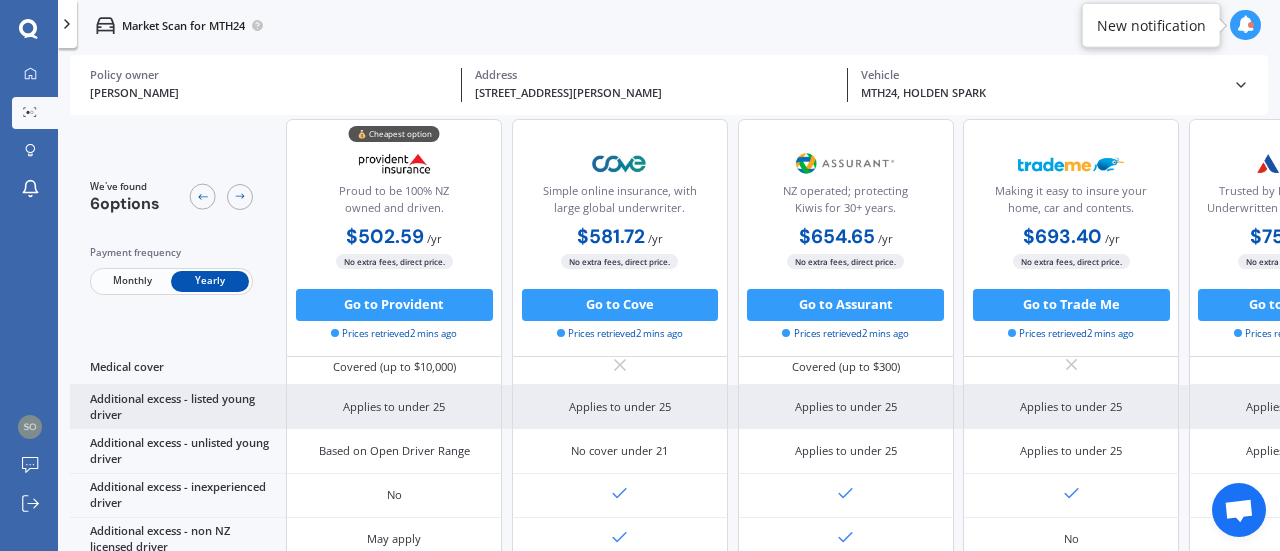 scroll, scrollTop: 1116, scrollLeft: 0, axis: vertical 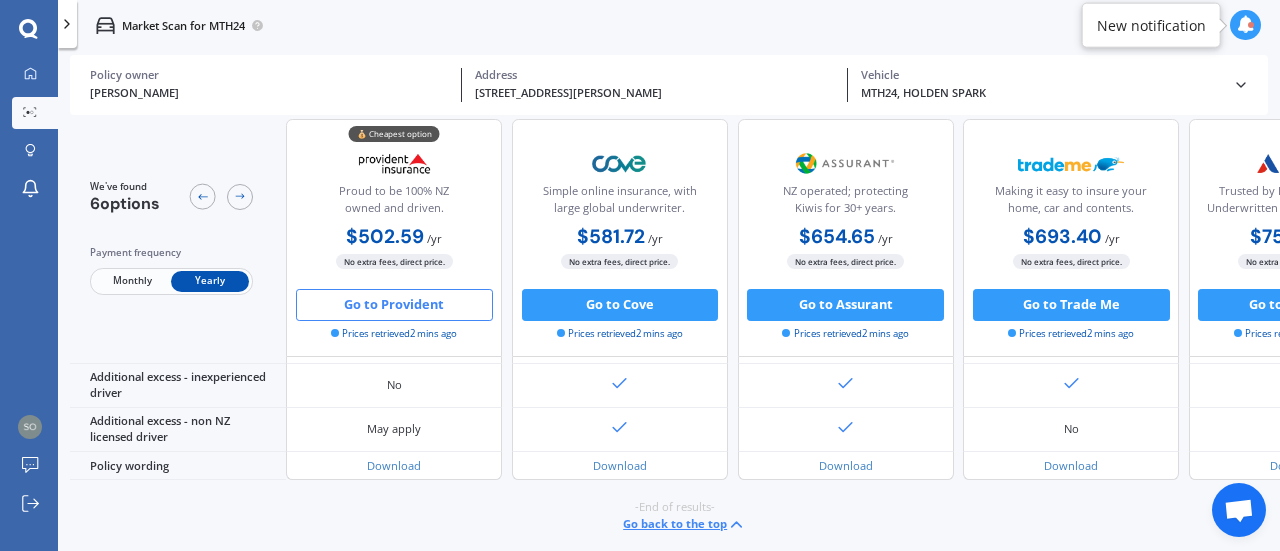 click on "Go to Provident" at bounding box center (394, 305) 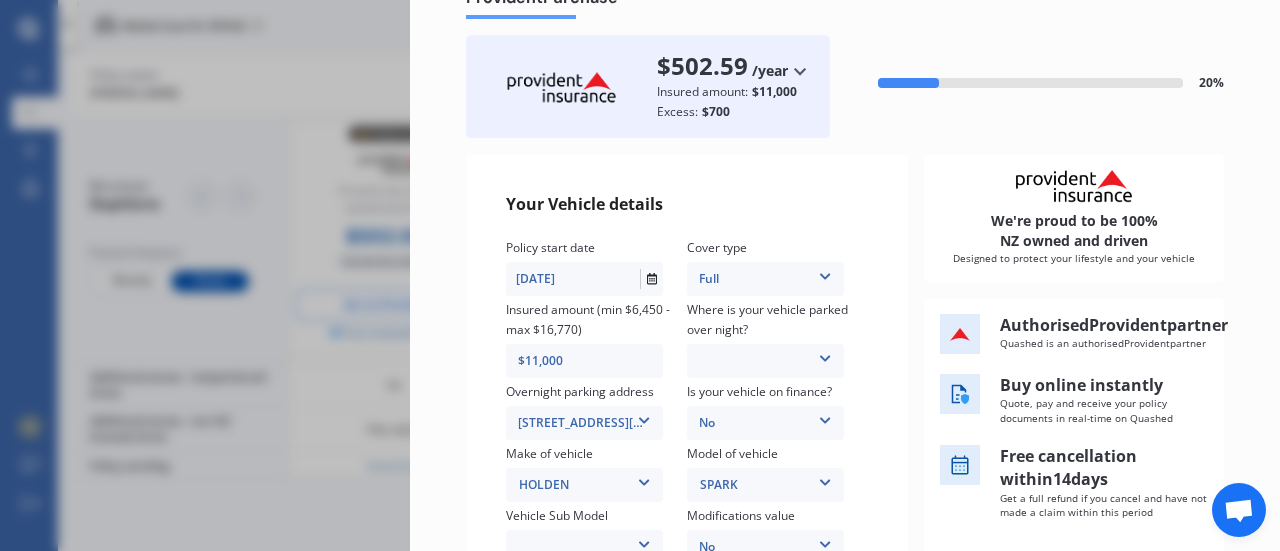 scroll, scrollTop: 85, scrollLeft: 0, axis: vertical 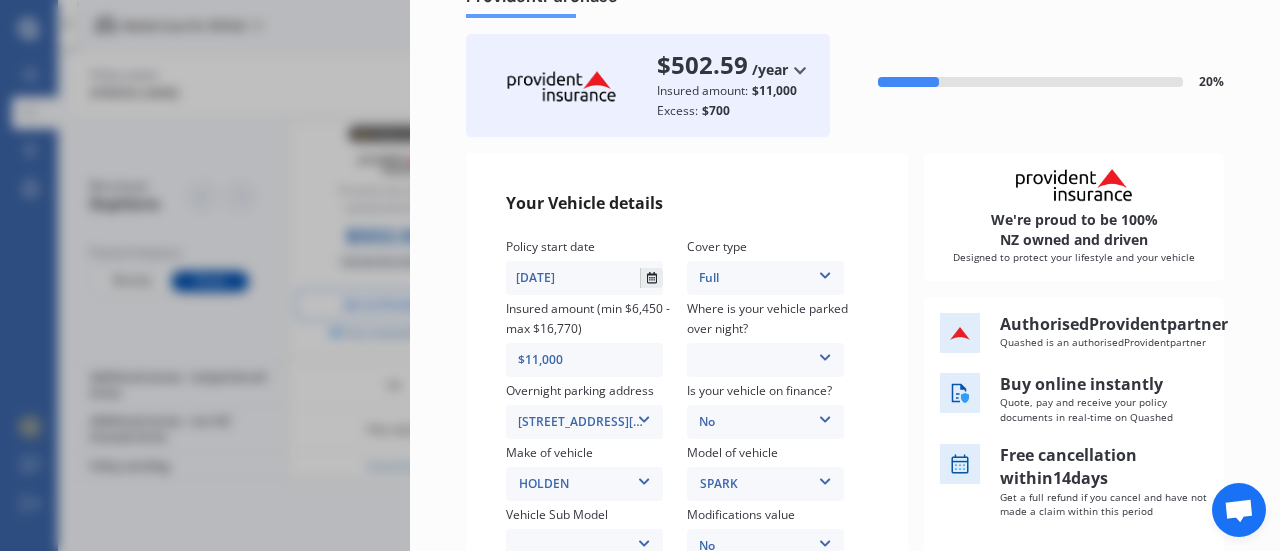 click 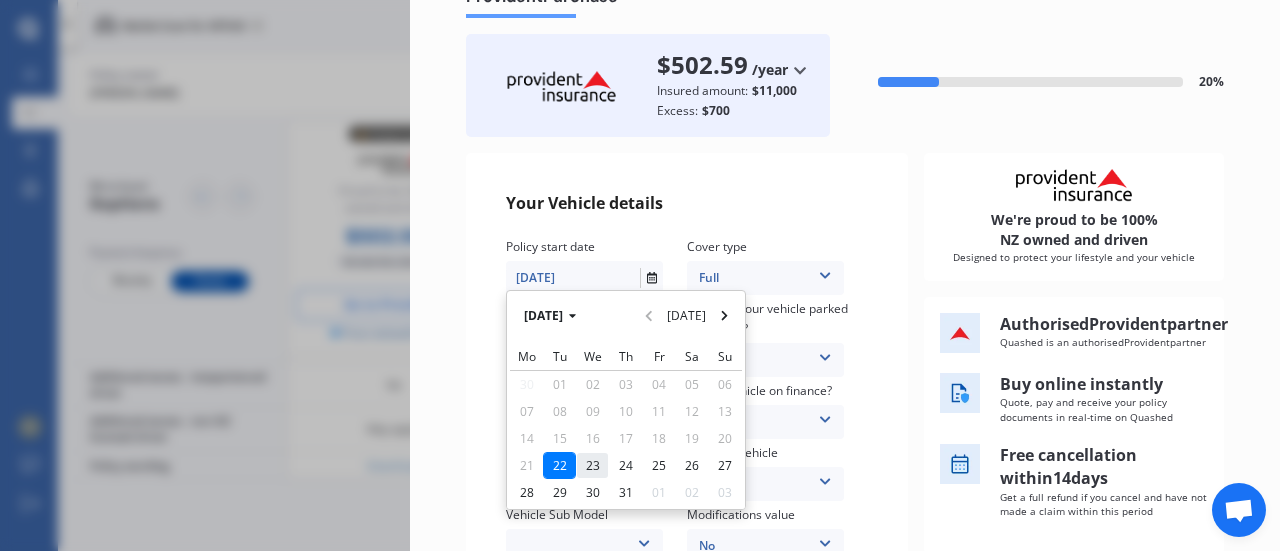 click on "23" at bounding box center [593, 465] 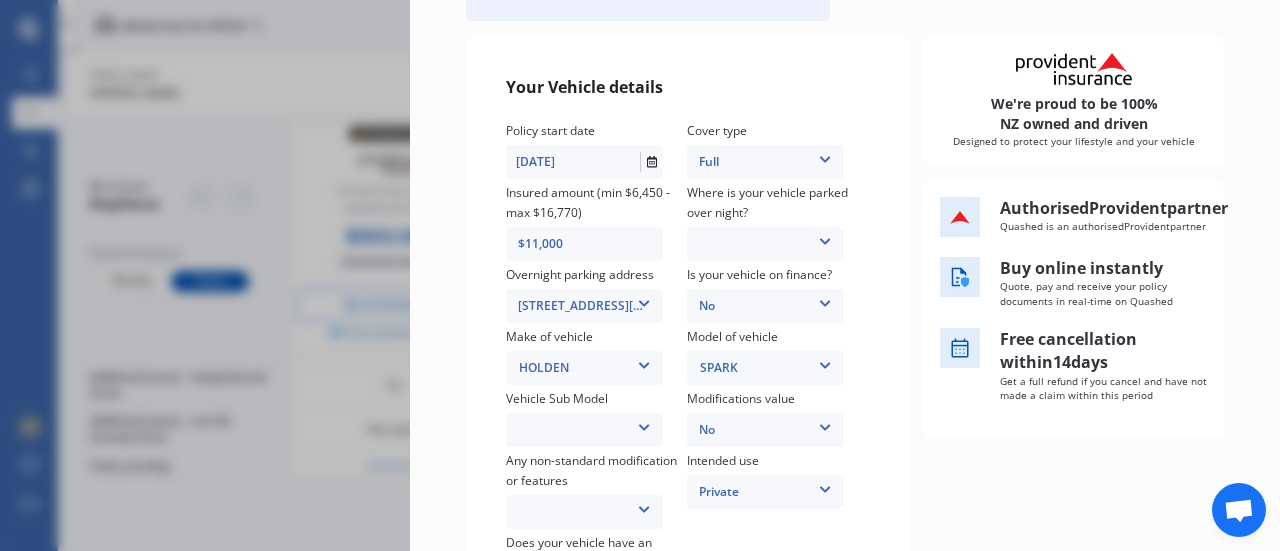 scroll, scrollTop: 0, scrollLeft: 0, axis: both 